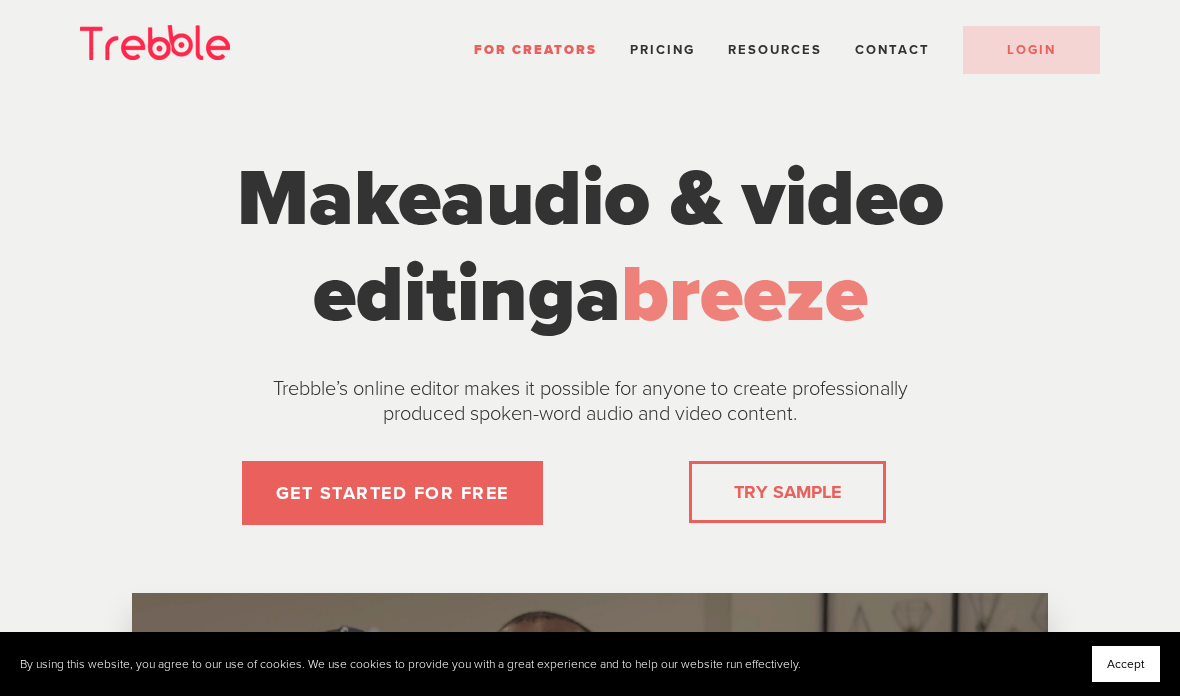 scroll, scrollTop: 0, scrollLeft: 0, axis: both 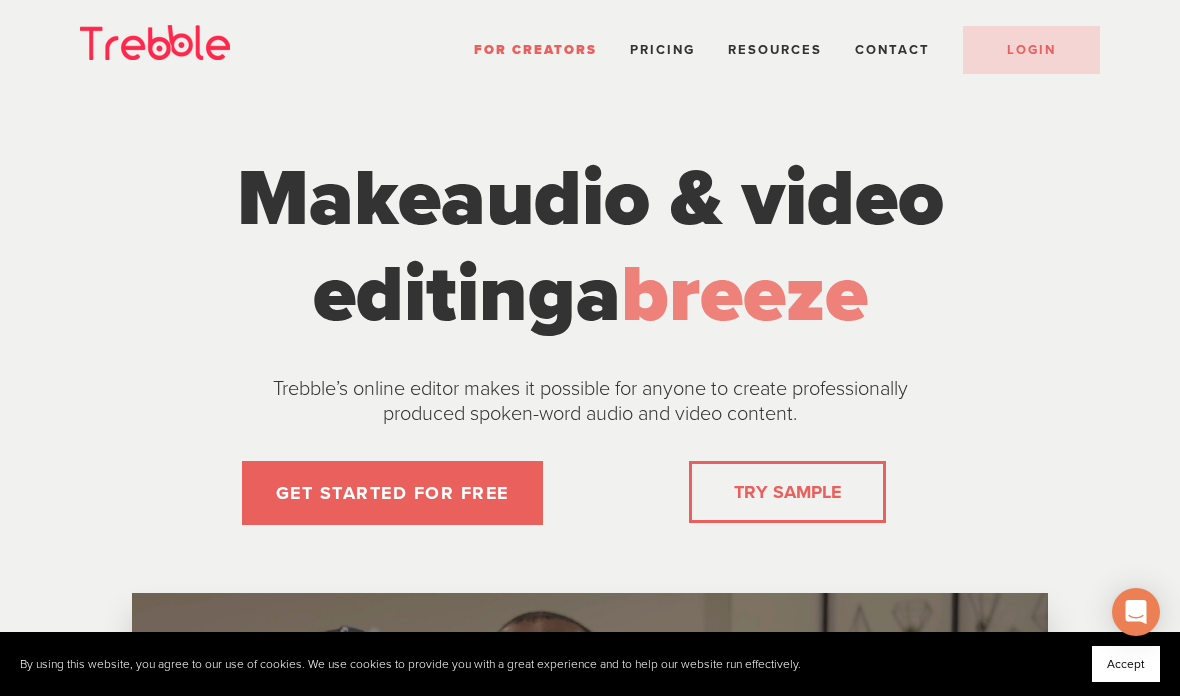 click on "LOGIN" at bounding box center [1031, 50] 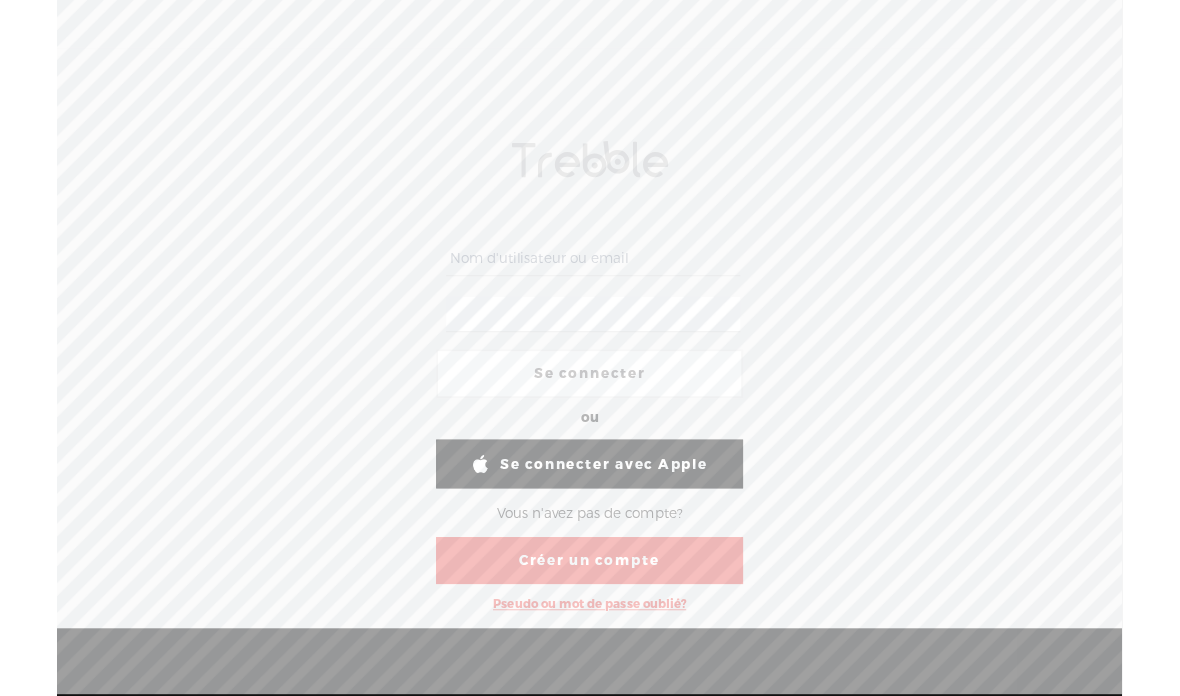 scroll, scrollTop: 0, scrollLeft: 0, axis: both 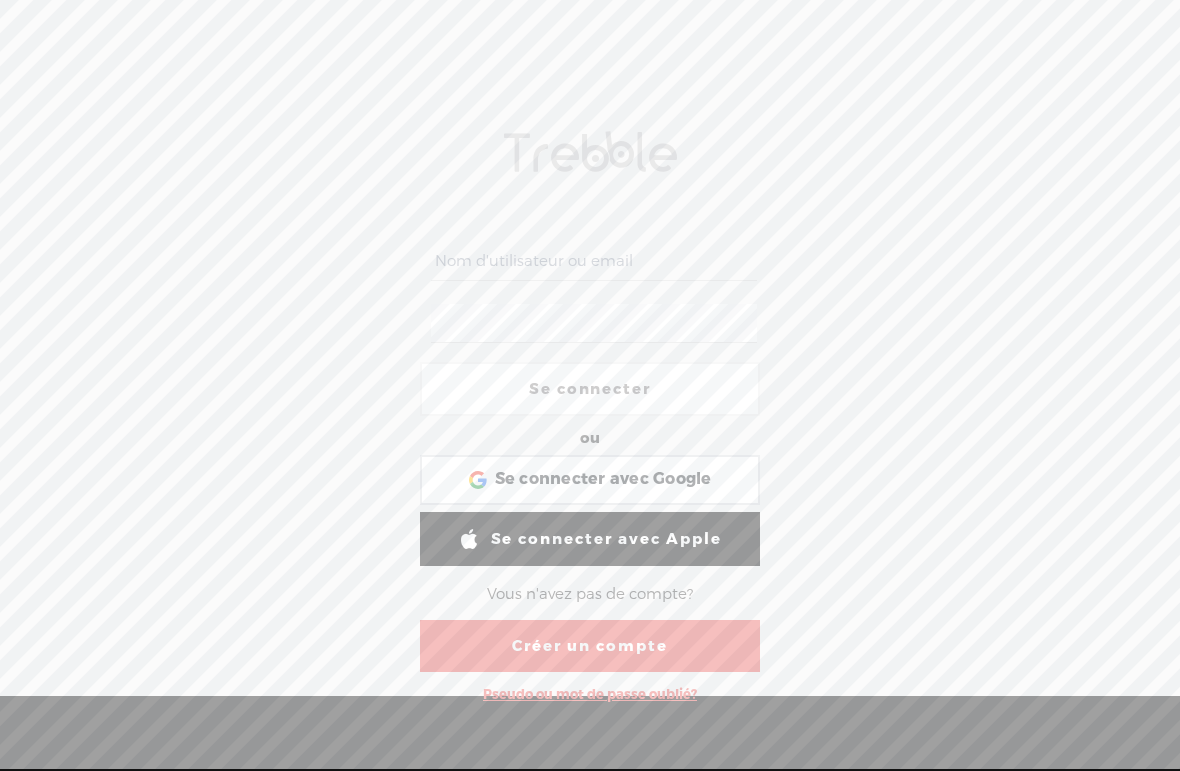 click at bounding box center [593, 261] 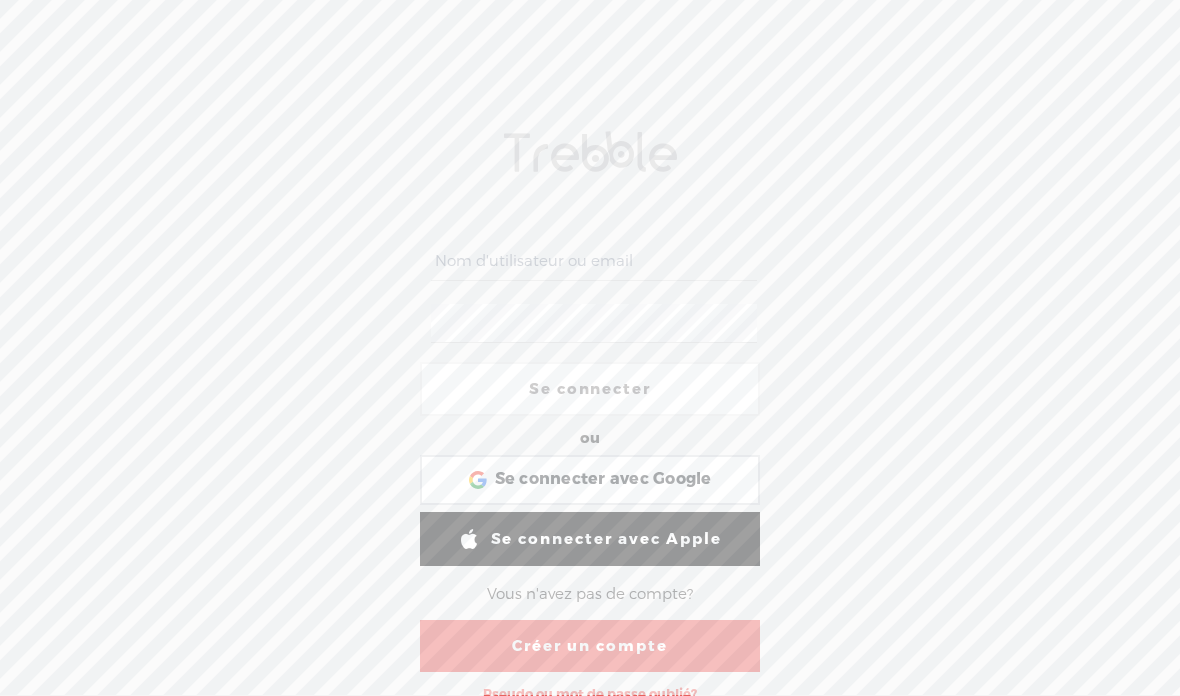 type on "support@[EMAIL]" 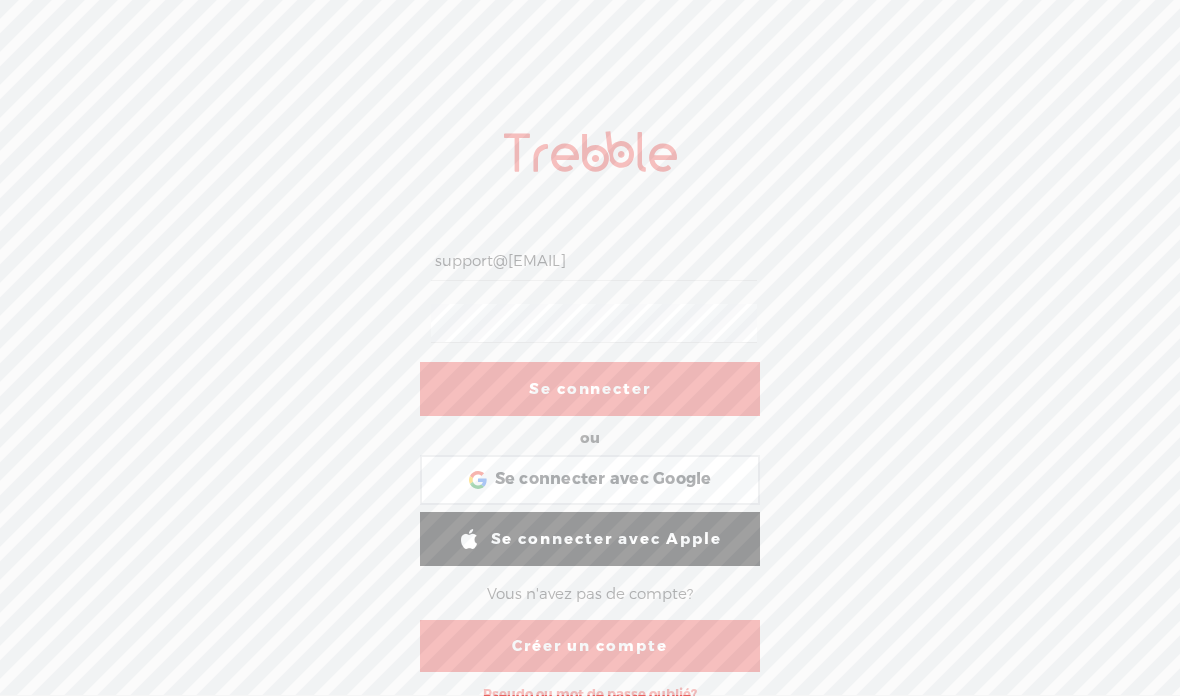 click on "Se connecter" at bounding box center [590, 389] 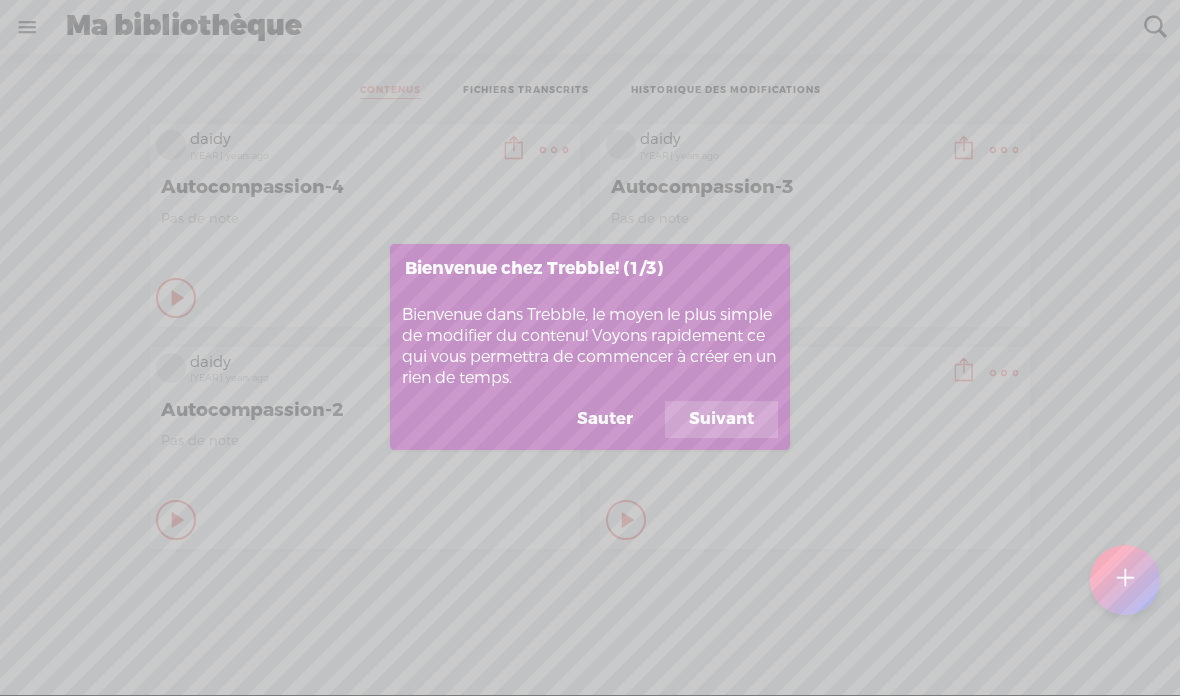 click on "Suivant" at bounding box center (721, 420) 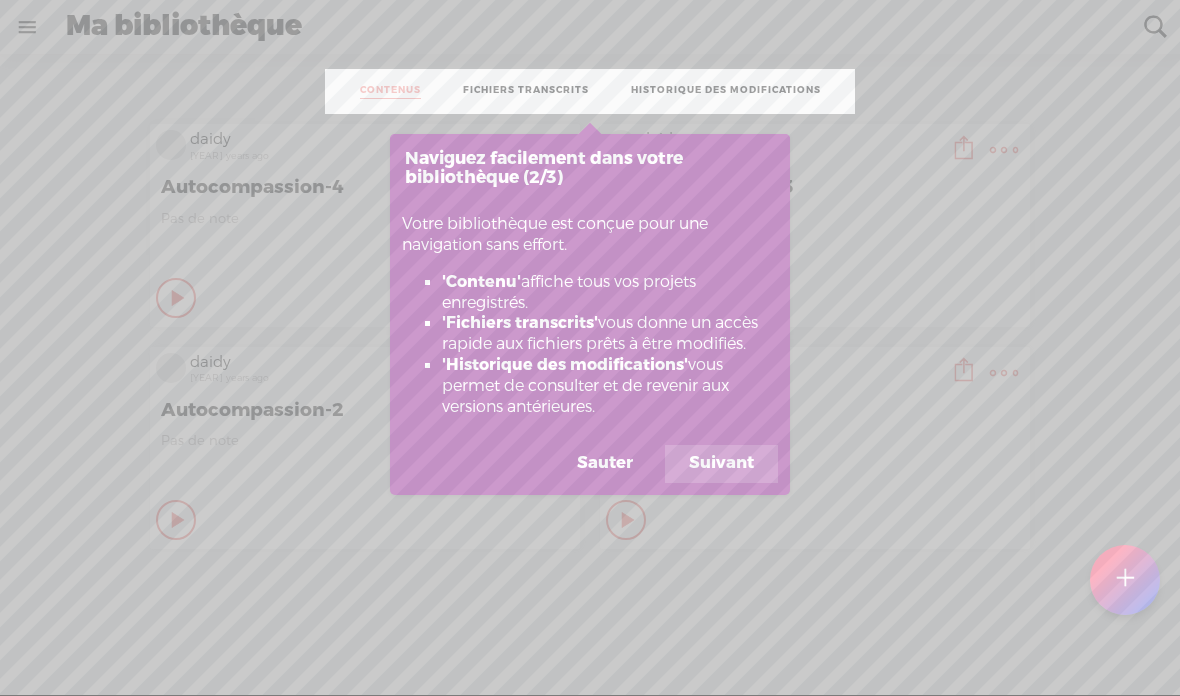 click on "Suivant" at bounding box center (721, 464) 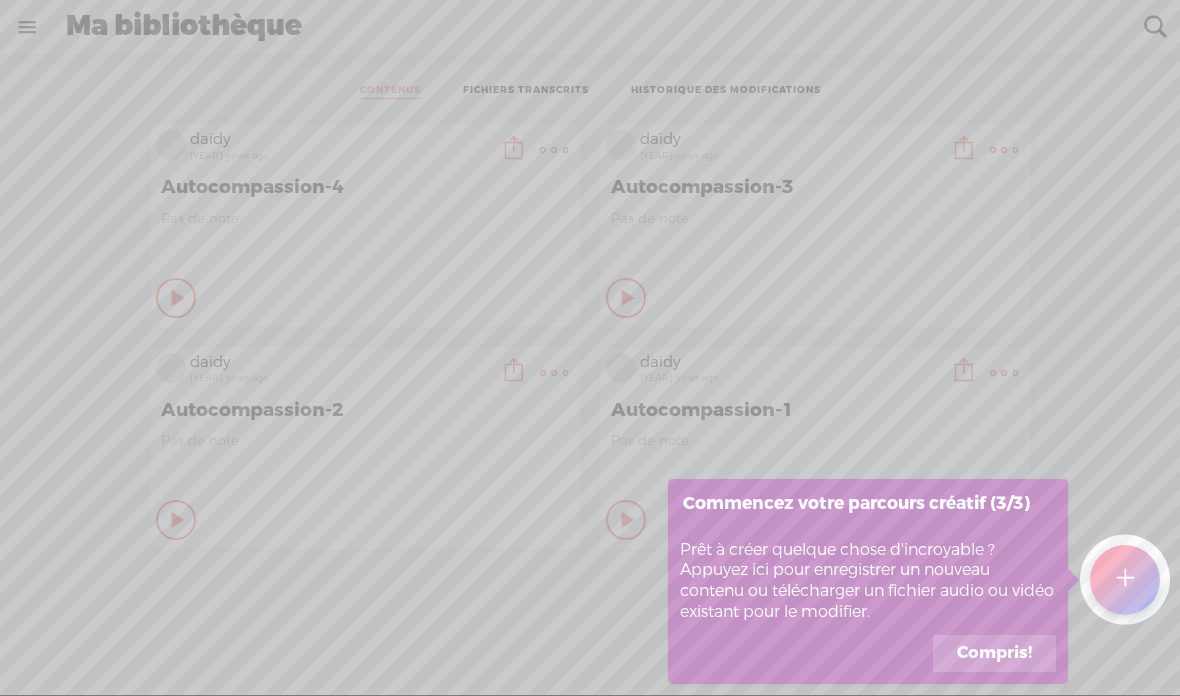 click on "Compris!" at bounding box center (994, 654) 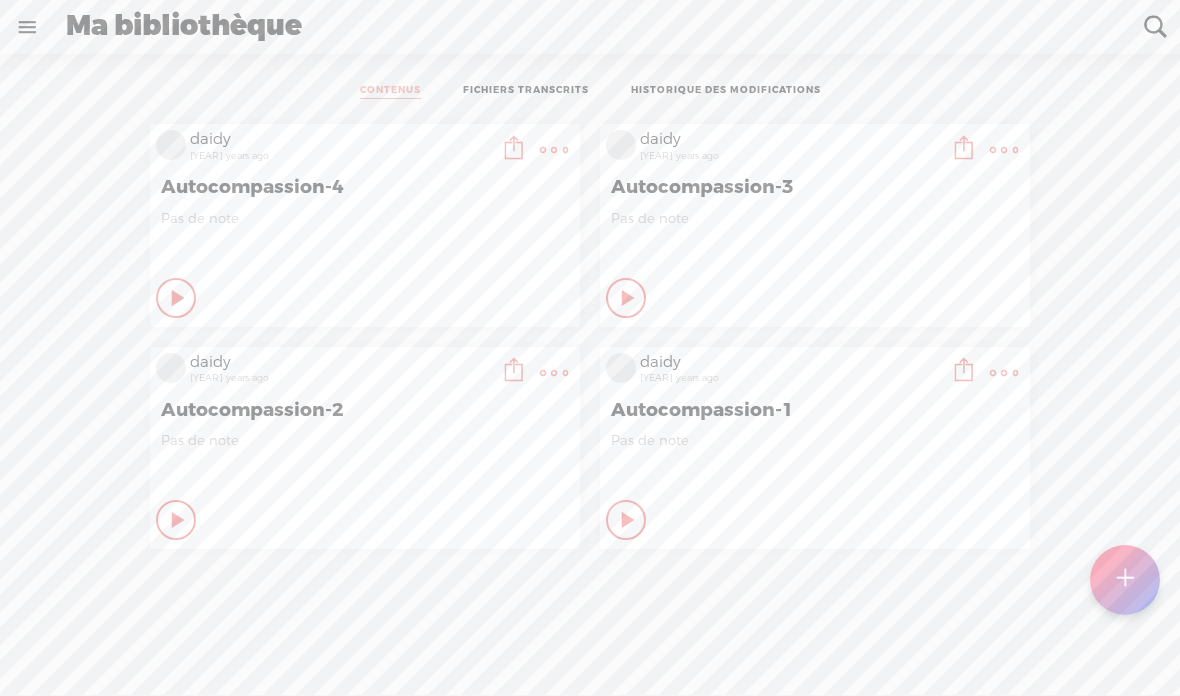click at bounding box center (1125, 579) 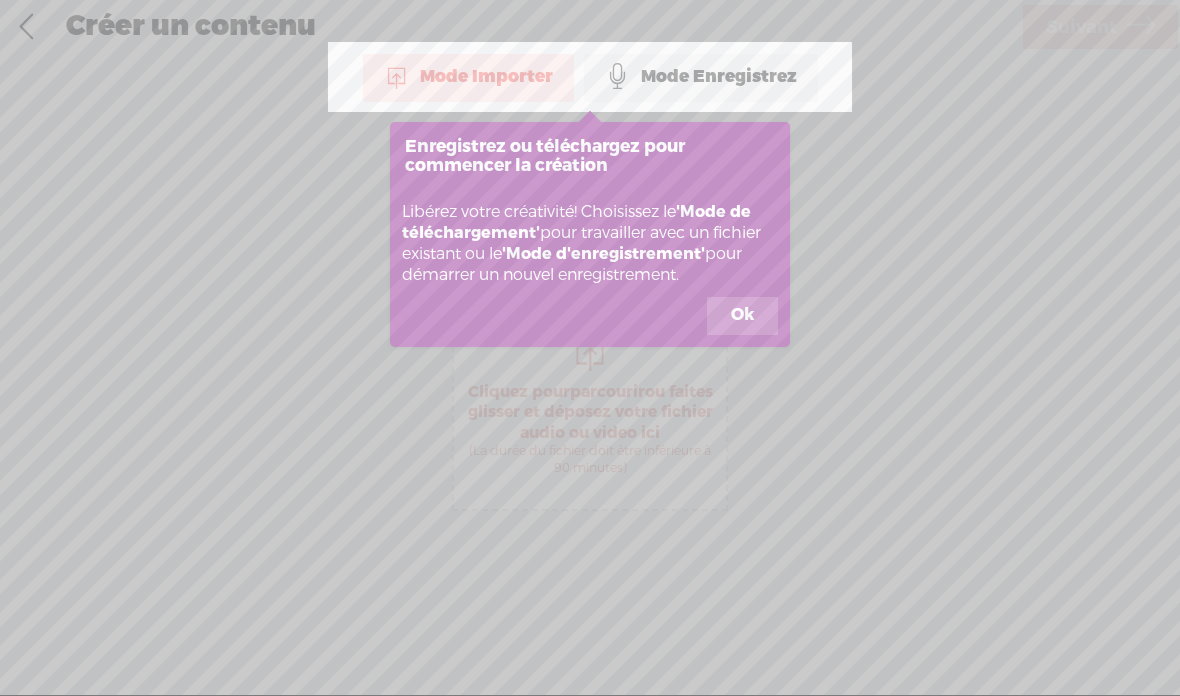 click on "Mode Enregistrez" at bounding box center (701, 77) 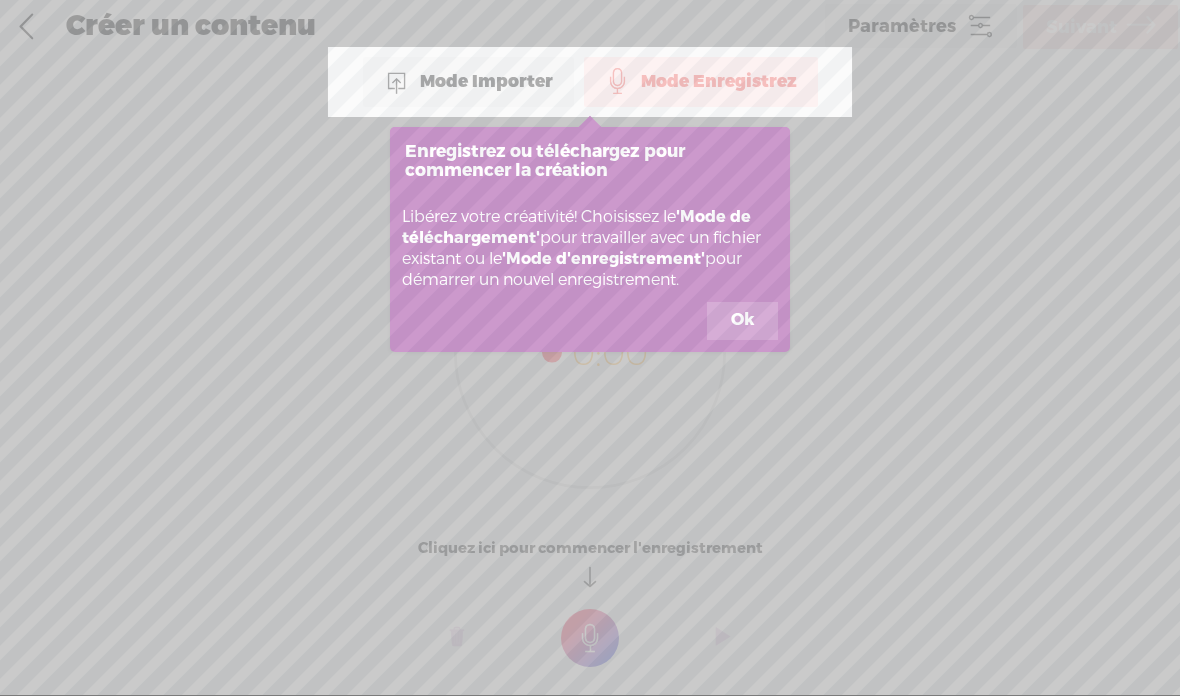 click on "Ok" at bounding box center [742, 321] 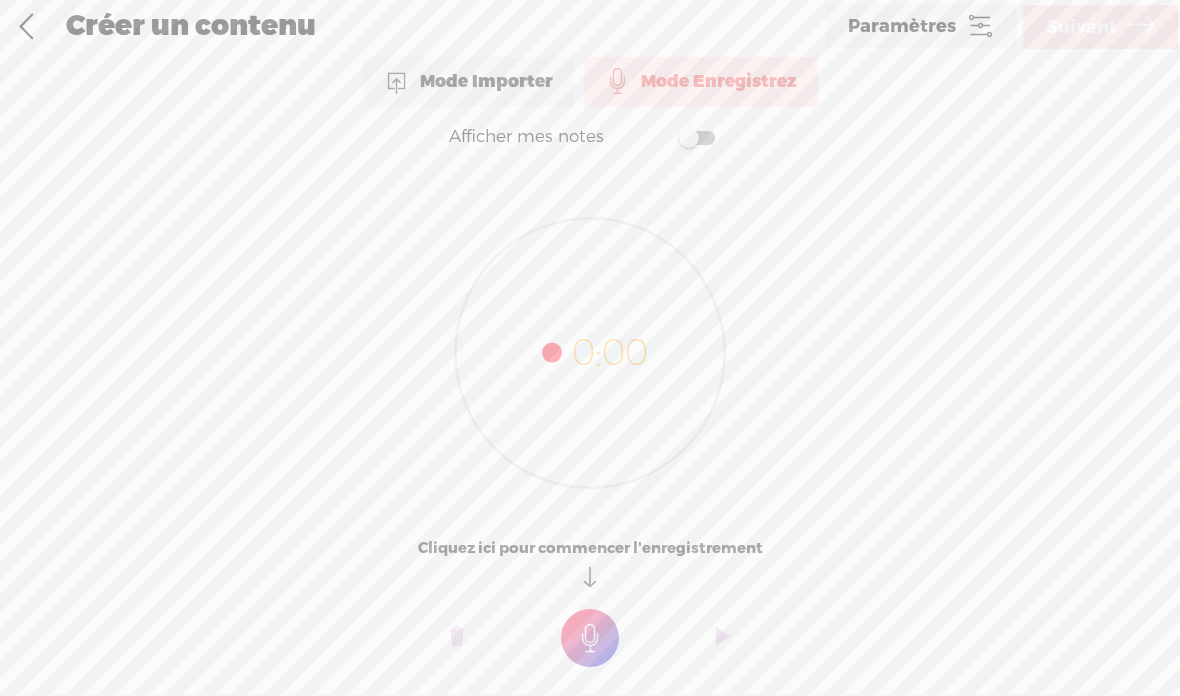 click at bounding box center (590, 638) 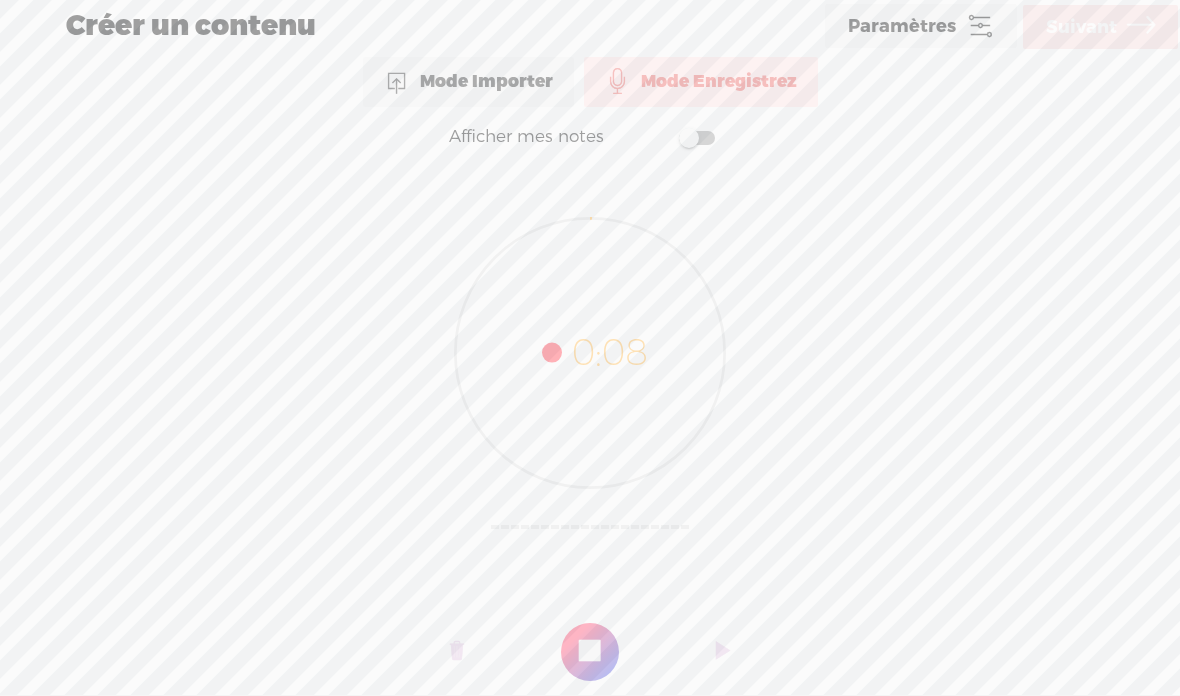 click at bounding box center [590, 652] 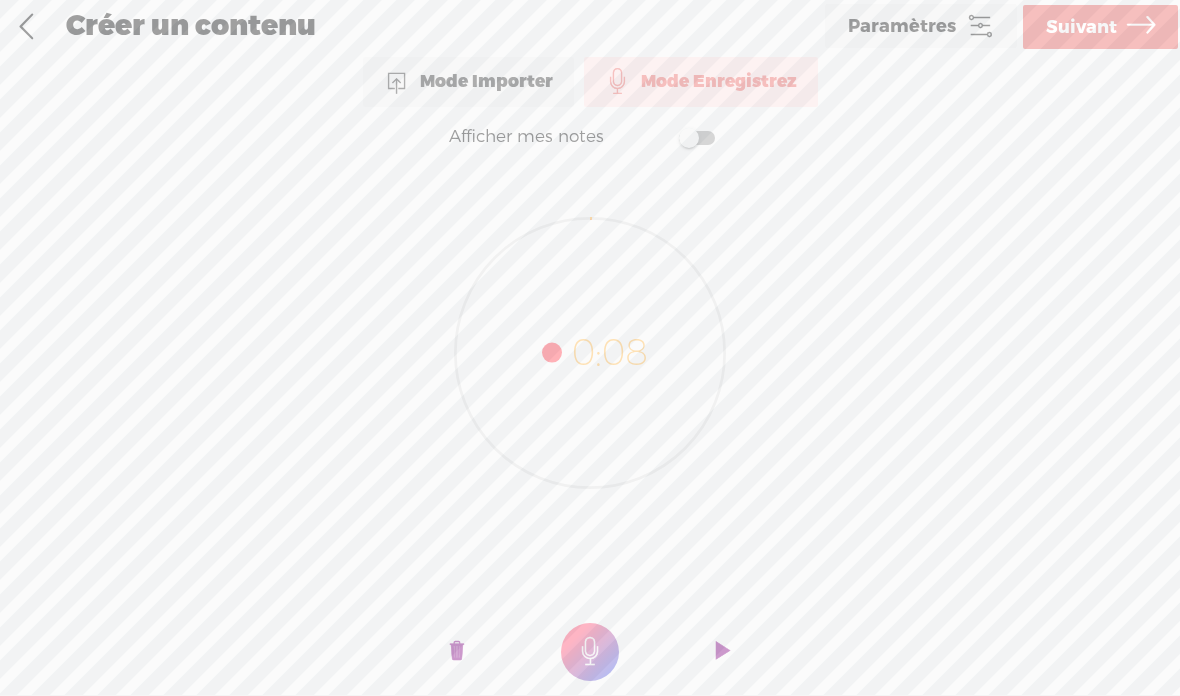 click on "Suivant" at bounding box center [1081, 27] 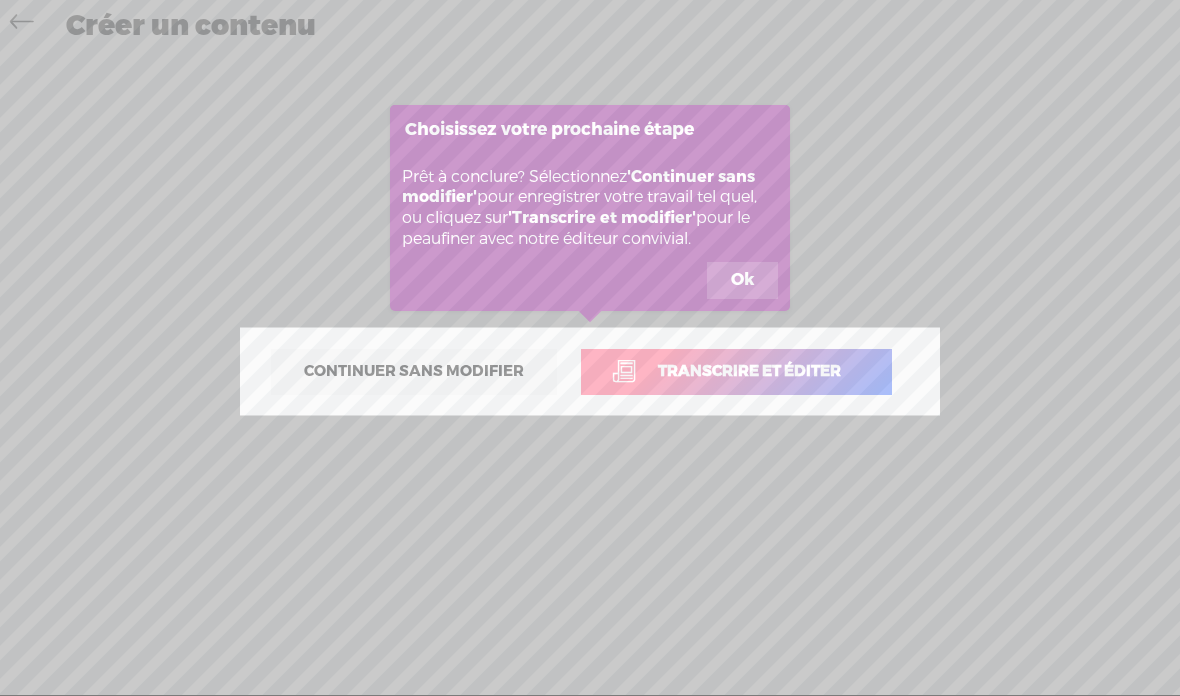 click on "Ok" at bounding box center (742, 281) 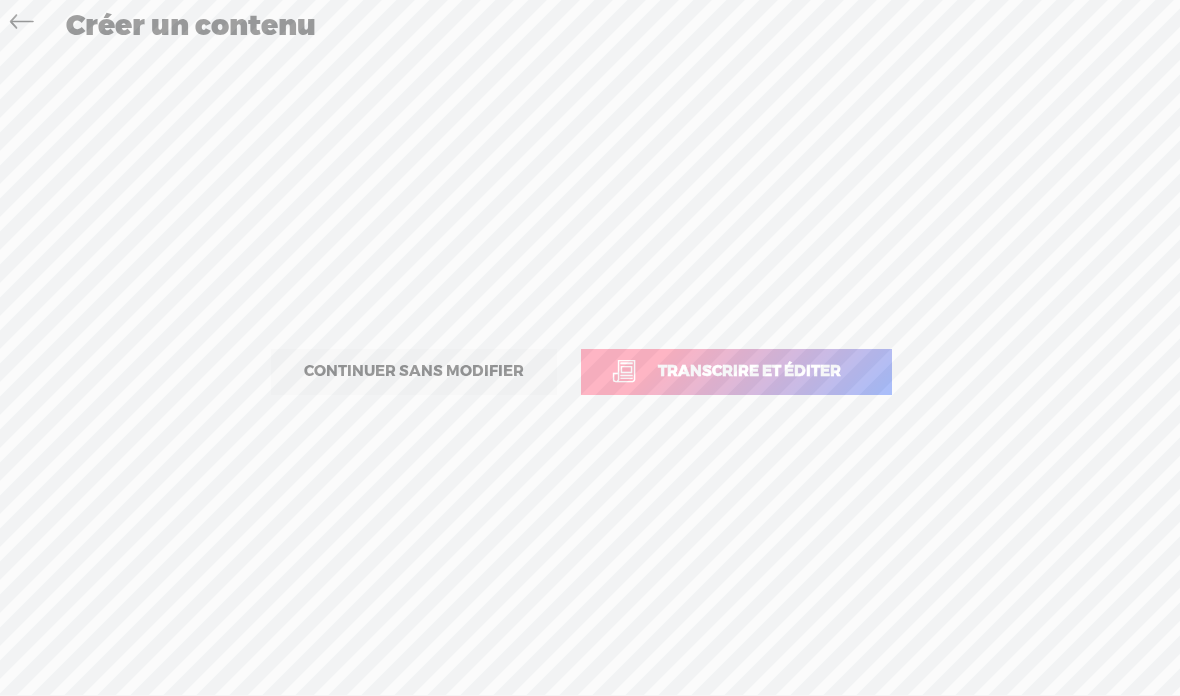 click on "Transcrire et éditer" at bounding box center (749, 371) 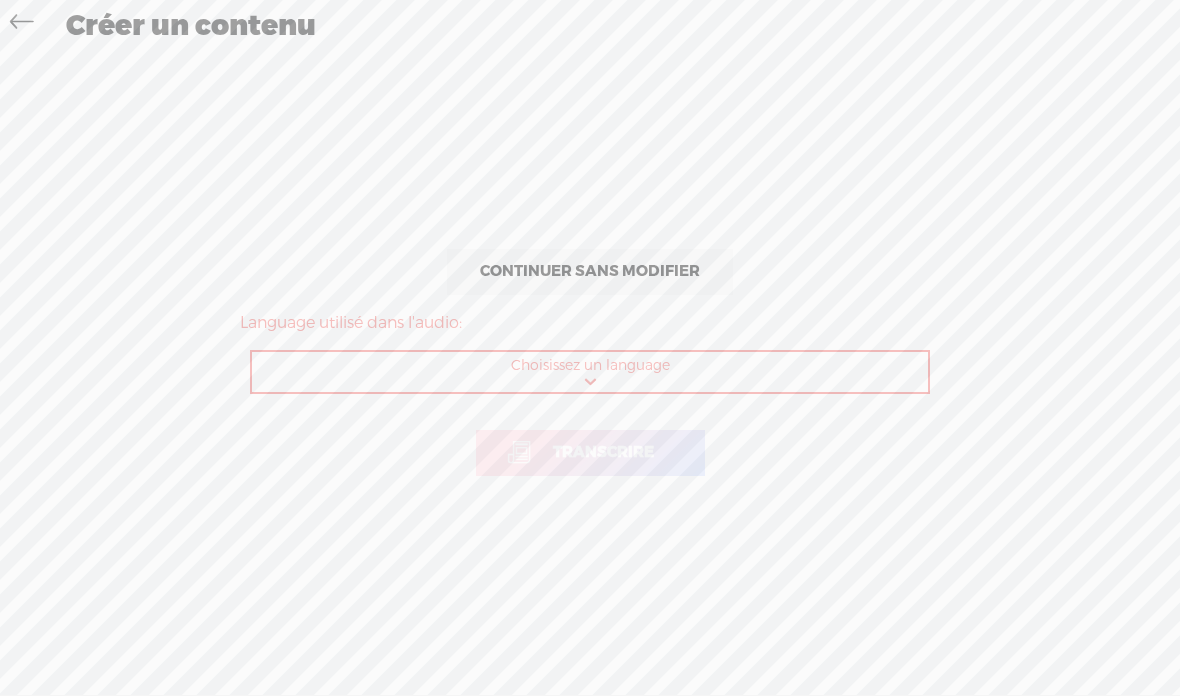 click on "Choisissez un language
Afrikaans Albanian Amharic Arabic, Gulf Arabic, Modern Standard Armenian Assamese Azerbaijani Bashkir Basque Belarusian Bengali Bosnian Breton Bulgarian Burmese Catalan Chinese, Simplified Chinese, Traditional Croatian Czech Danish Dutch English, Australian English, British English, Indian English, Irish English, New Zealand English, Scottish English, South African English, US English, Welsh Estonian Faroese Farsi Finnish French French, Canadian Galician Georgian German German, Swiss Greek Gujarati Haitian Creole Hausa Hawaiian Hebrew Hindi, Indian Hungarian Icelandic Indonesian Italian Japanese Javanese Kannada Kazakh Khmer Korean Lao Latin Latvian Lingala Lithuanian Luxembourgish Macedonian Malagasy Malay Malayalam Maltese Maori Marathi Mongolian Nepali Norwegian Norwegian Nynorsk Occitan Pashto Persian Polish Portuguese Portuguese, Brazilian Punjabi Romanian Russian Sanskrit Serbian Shona Sindhi Sinhala Slovak Slovenian Somali Spanish Spanish, US Sundanese Tajik" at bounding box center (591, 372) 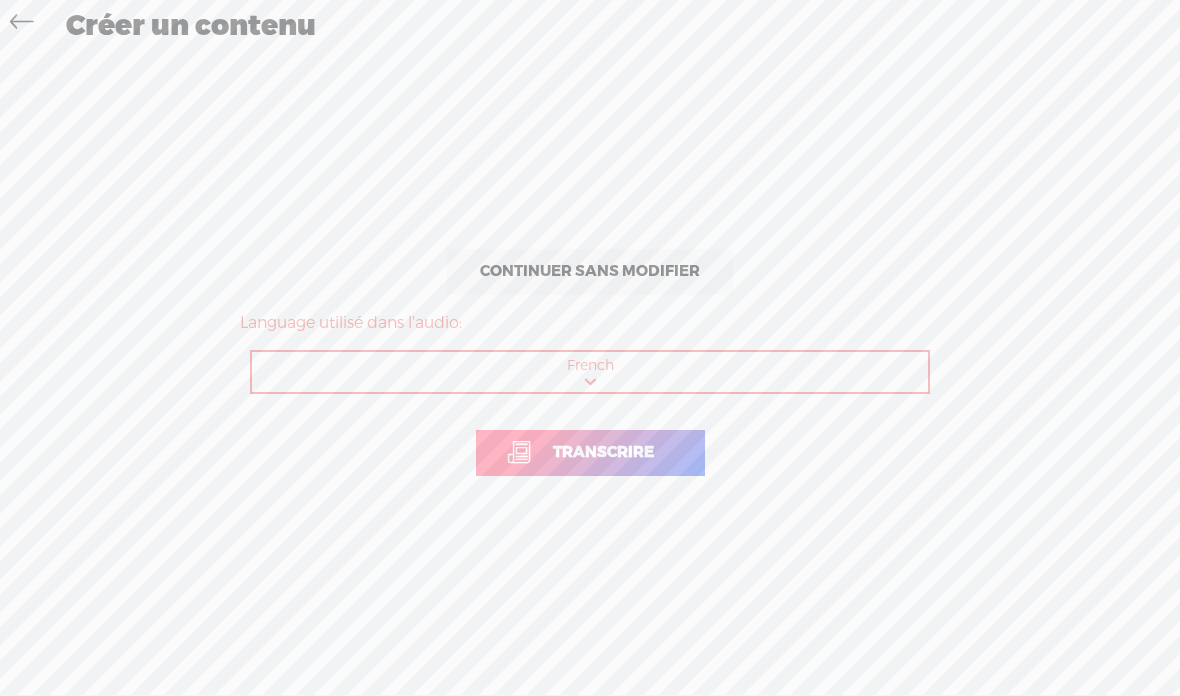 click on "Transcrire" at bounding box center (603, 452) 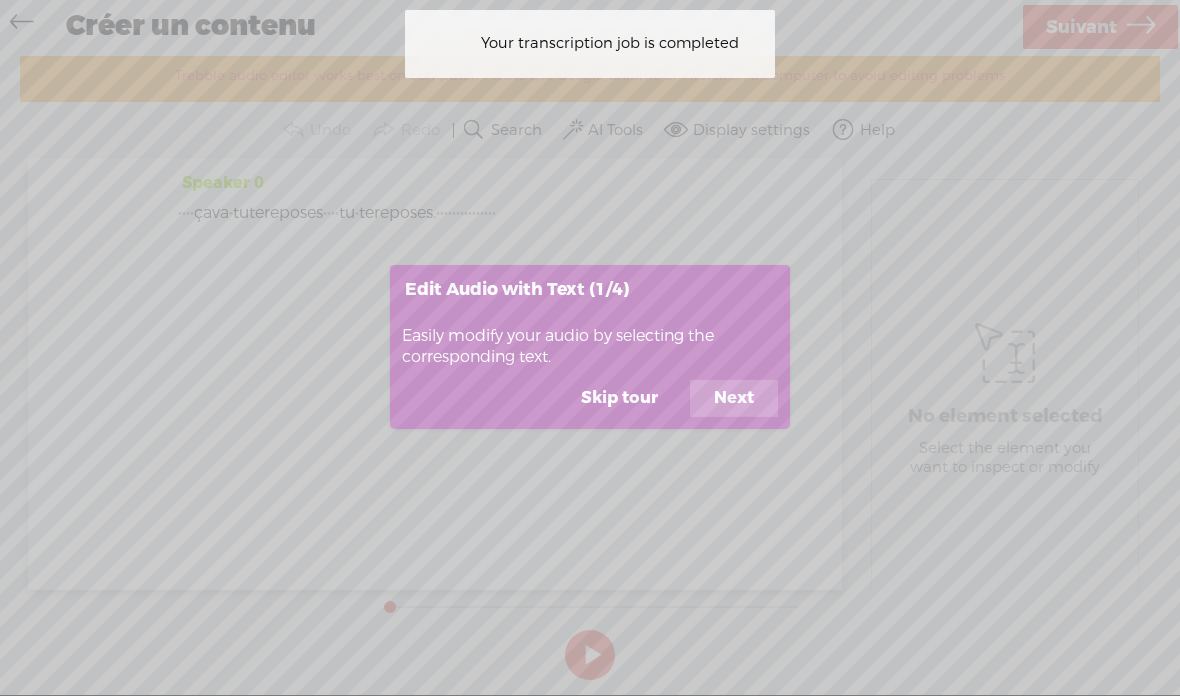 click on "Next" at bounding box center (734, 399) 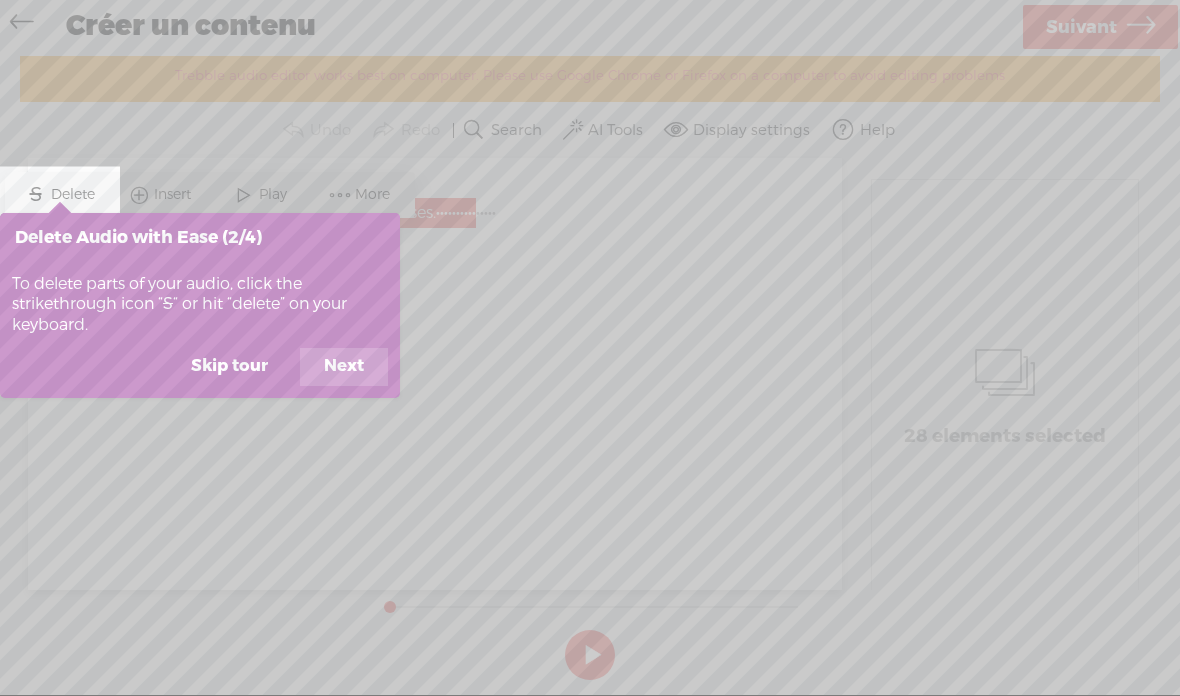 click on "Next" at bounding box center (344, 367) 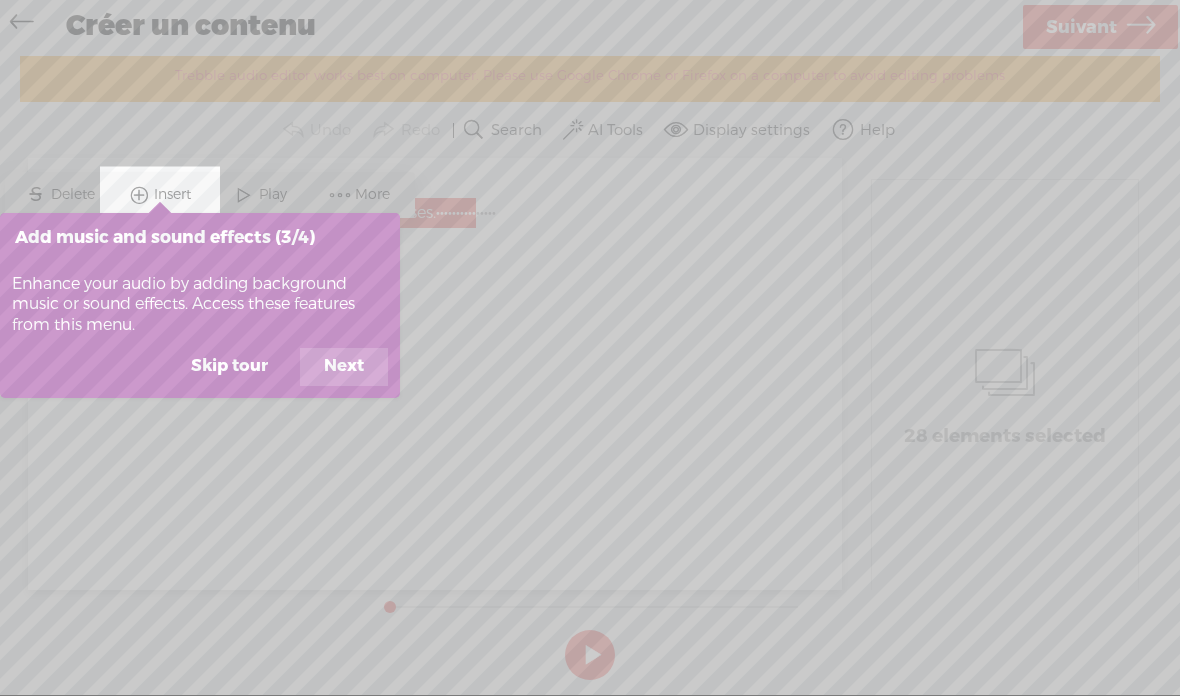 click on "Next" at bounding box center (344, 367) 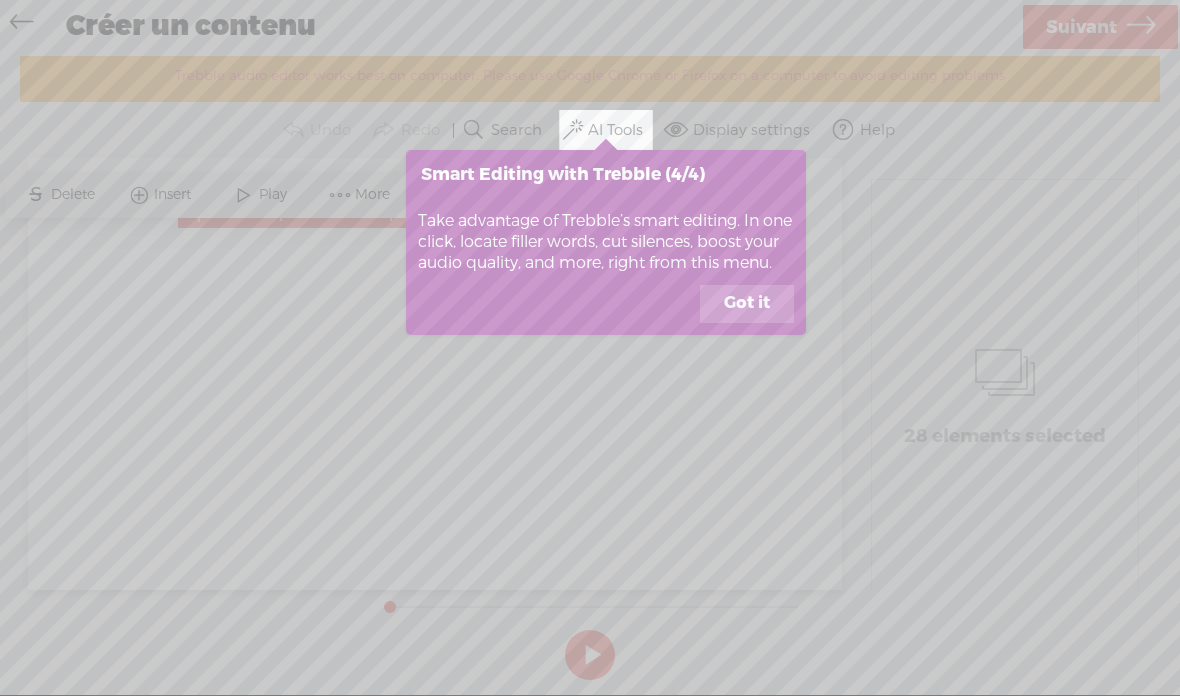 click on "Got it" at bounding box center (747, 304) 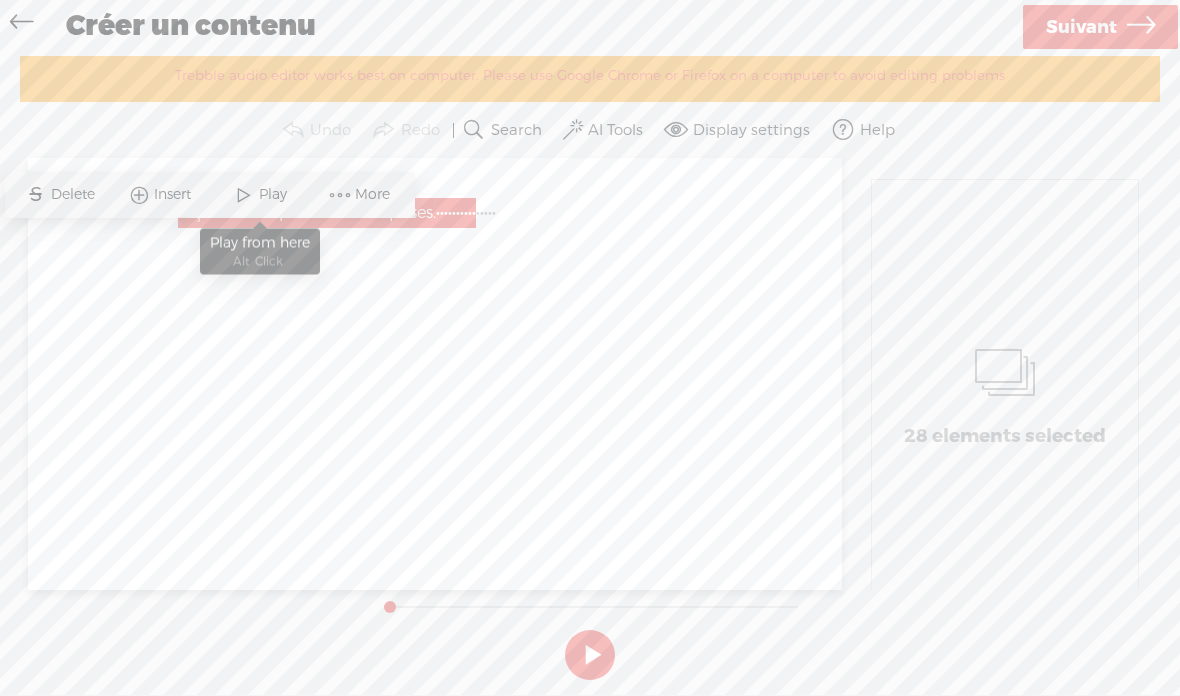 click at bounding box center [244, 195] 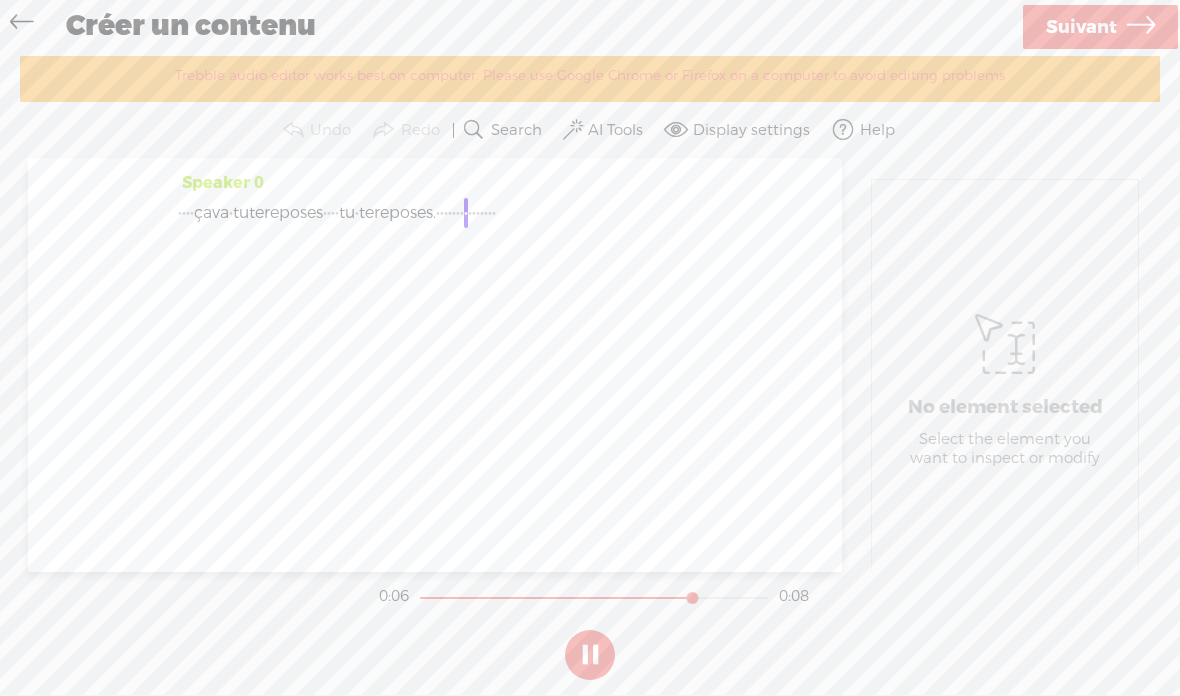 click on "·" at bounding box center (188, 213) 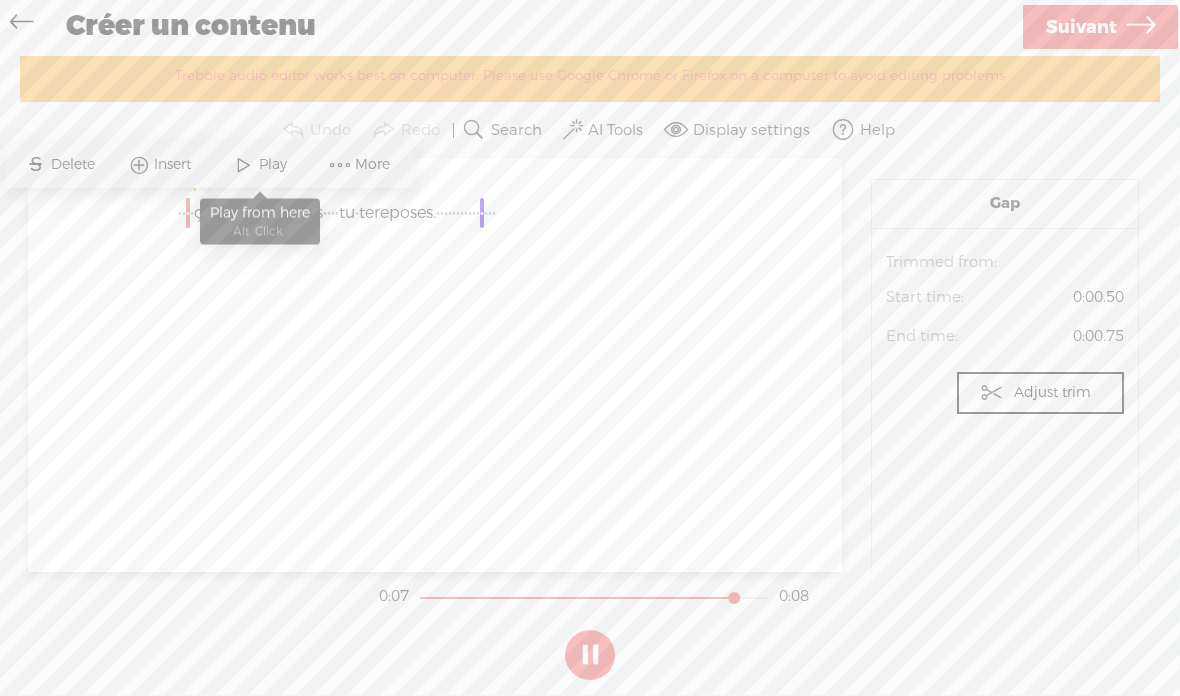 click at bounding box center [244, 165] 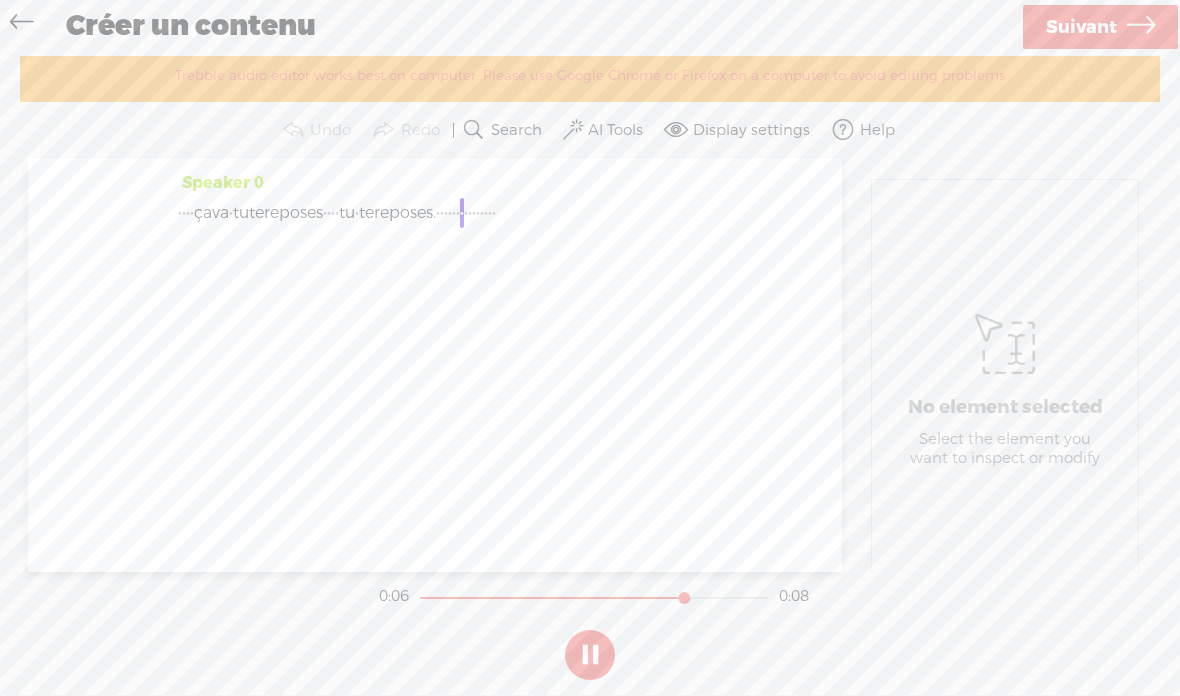 click at bounding box center [590, 655] 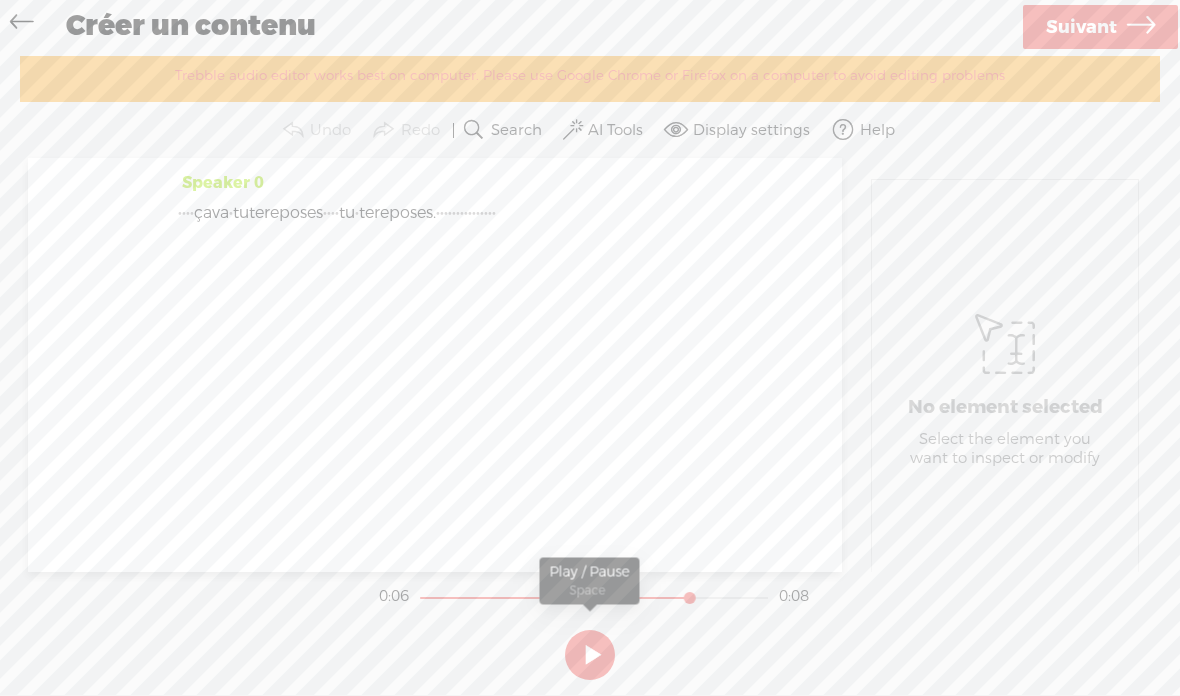 click on "AI Tools" at bounding box center (615, 131) 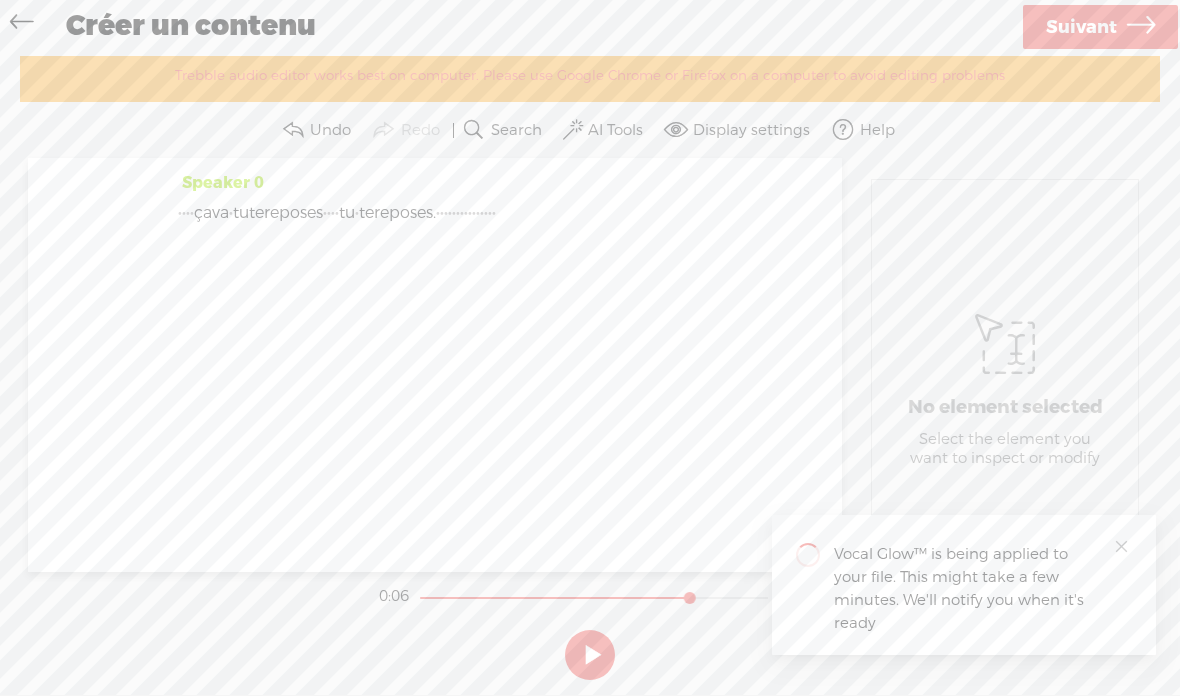 click on "Display settings" at bounding box center (751, 131) 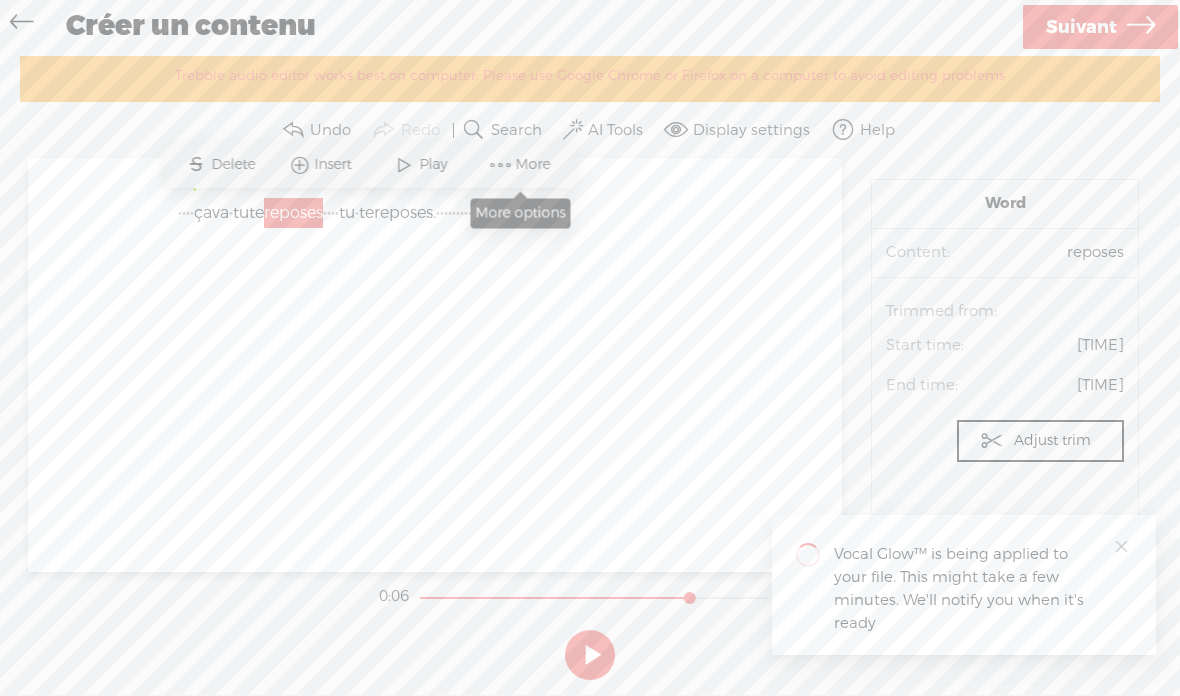 click at bounding box center (501, 165) 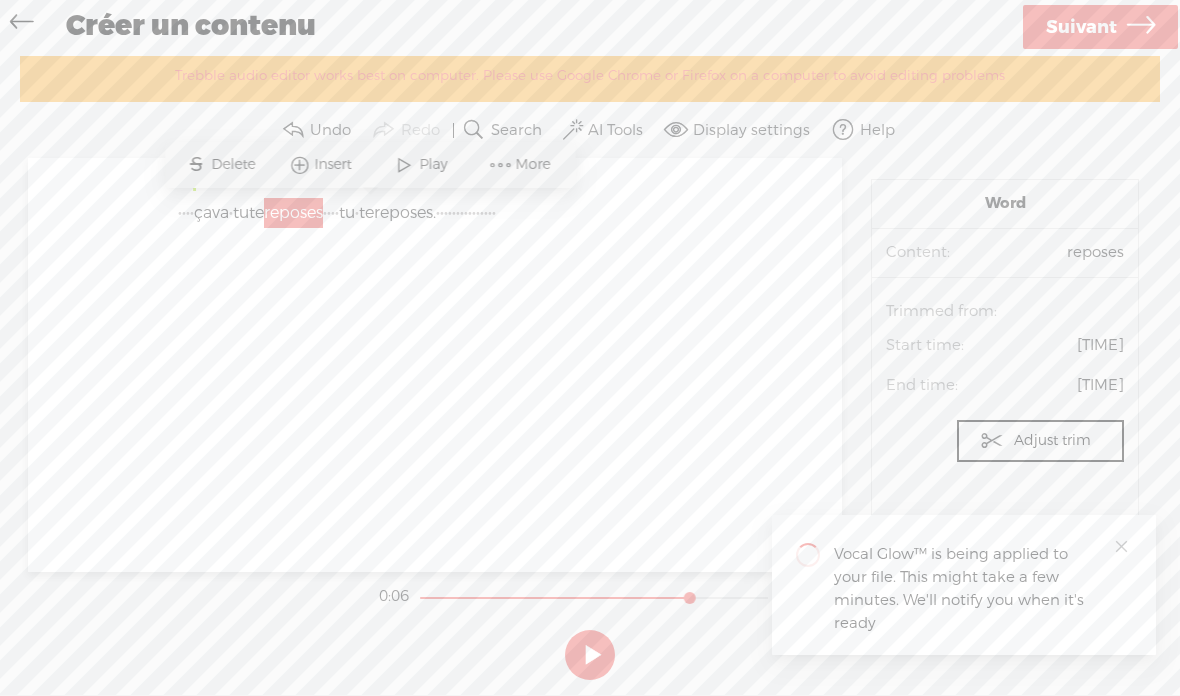 click on "Undo
Redo
Search
Remove Background Noise
AI Tools
Configure Magic Sound Enhancer™
Display settings
Autoscroll
Help" at bounding box center (590, 130) 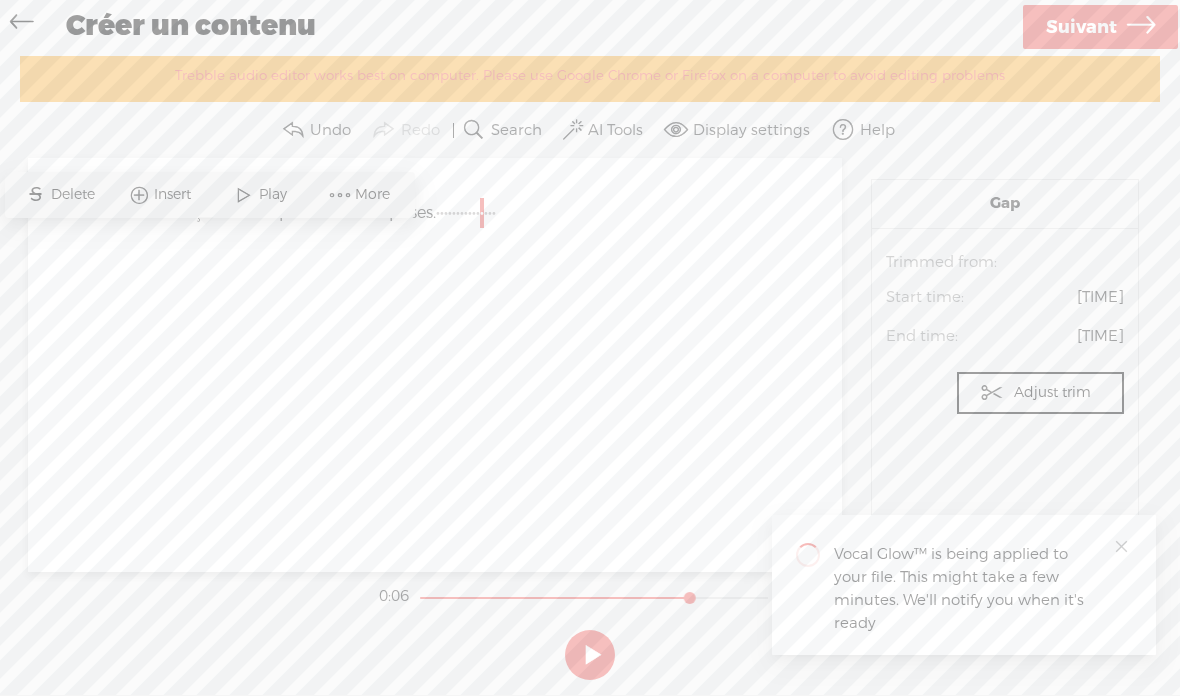 click on "Speaker 0
·
·
·
·
ça
va
·
tu
te
reposes
·
·
·
·
tu
·
te
reposes.
·
·
·
·
·
·
·
·
·
·
·
·
·
·
·" at bounding box center (435, 364) 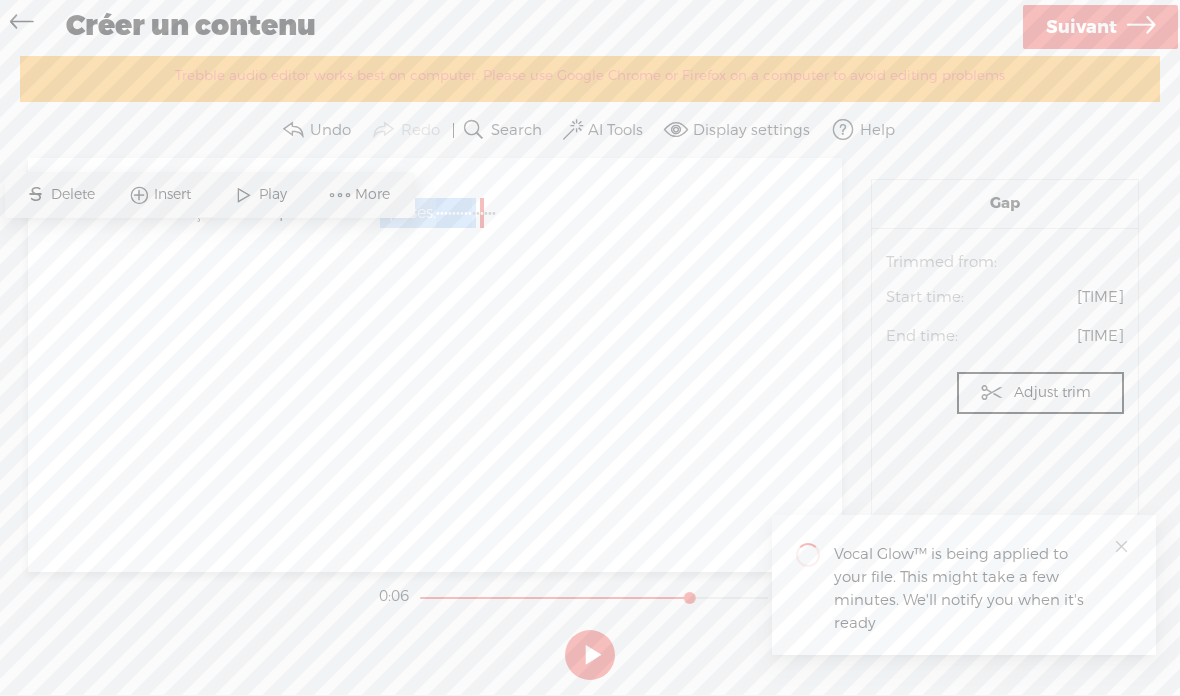 click on "Audio source:
Trimmed from:
Start time:
0:07.49
End time:
0:07.74
Adjust trim
Reset" at bounding box center (1005, 338) 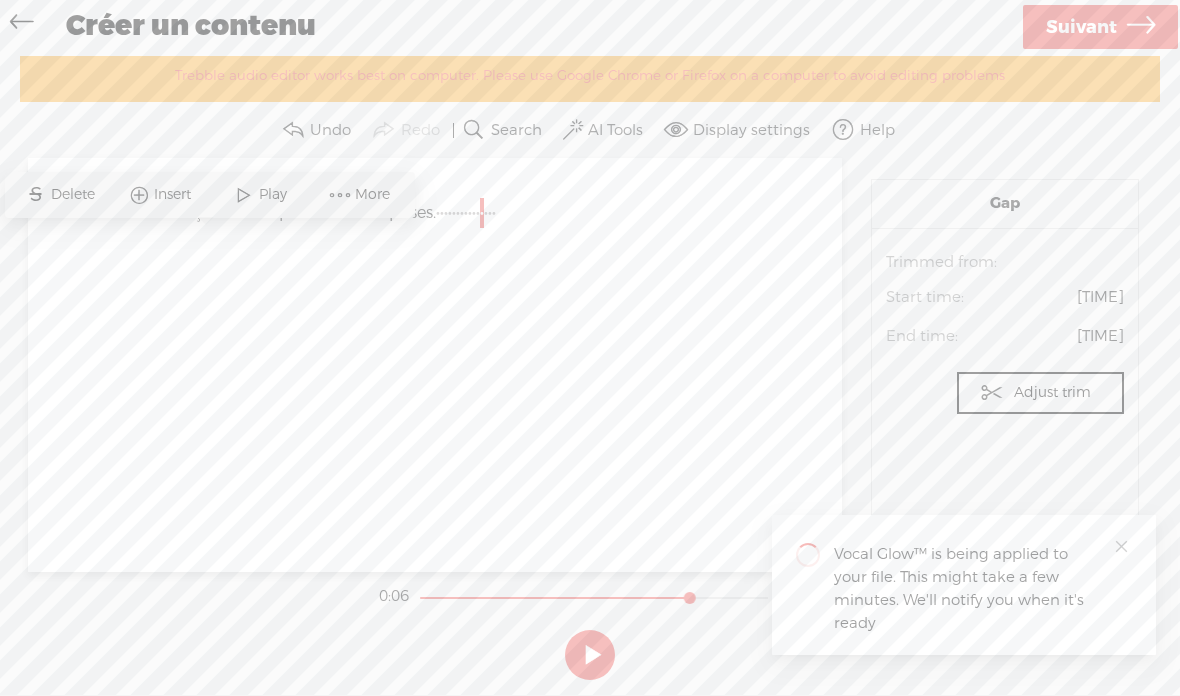 click on "Gap
Audio source:
Trimmed from:
Start time:
0:07.49
End time:
0:07.74
Adjust trim
Reset" at bounding box center [1005, 364] 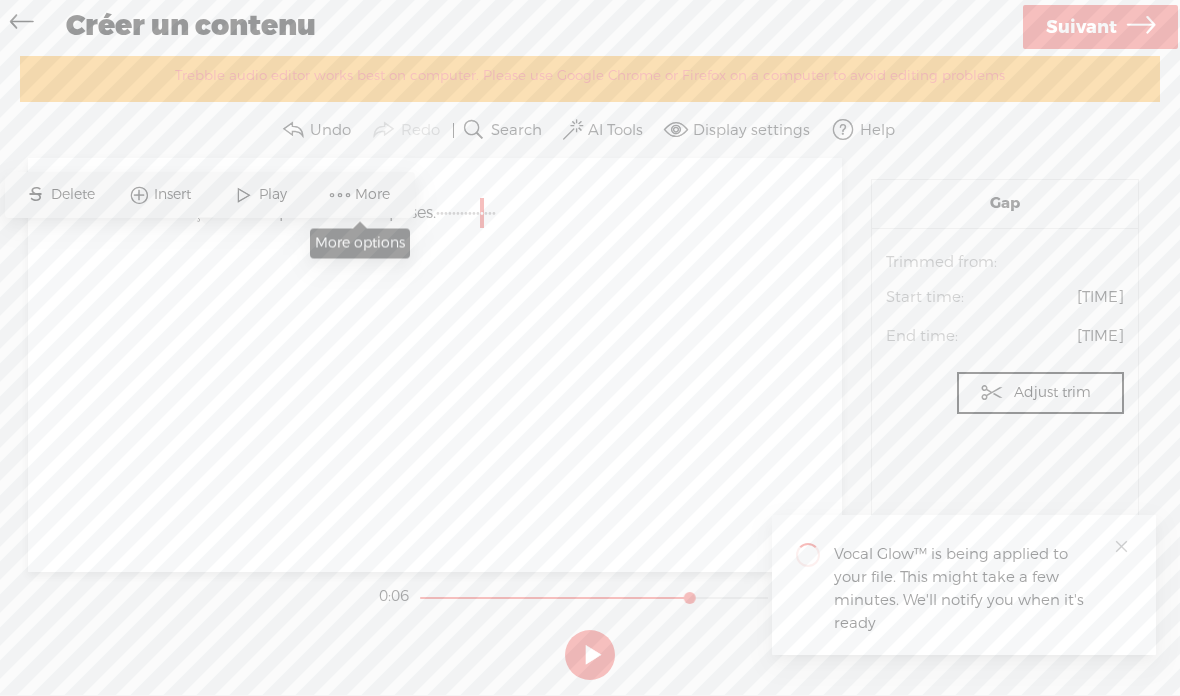 click on "More" at bounding box center (375, 195) 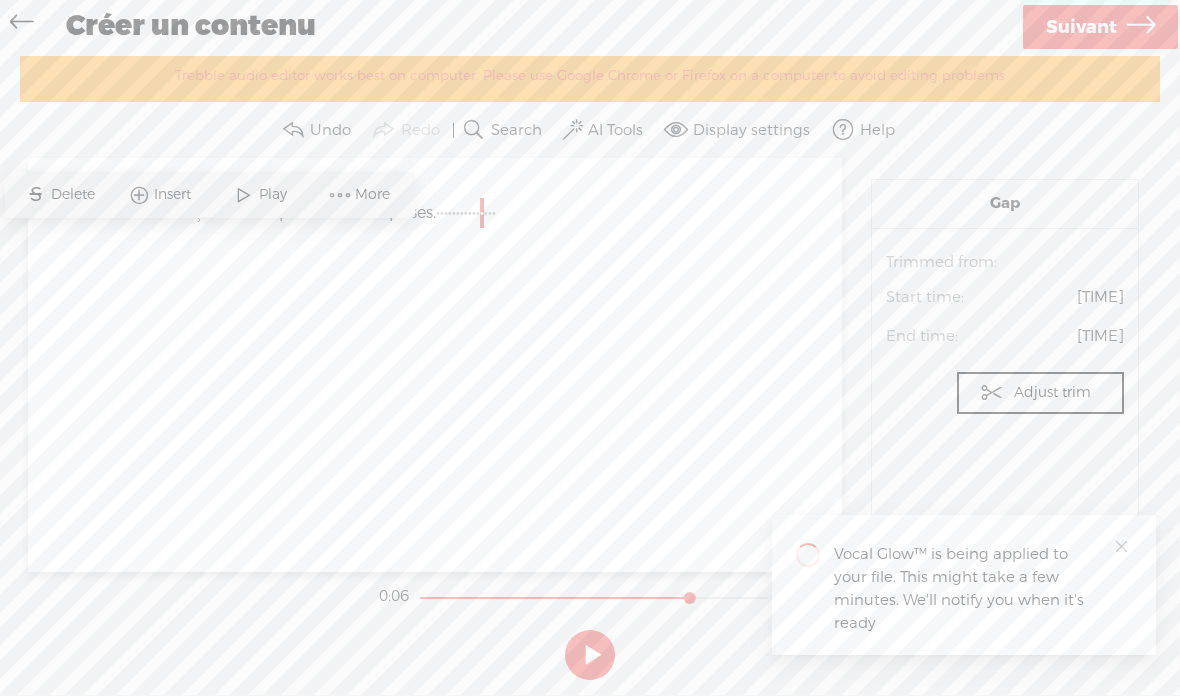 click on "Speaker 0
·
·
·
·
ça
va
·
tu
te
reposes
·
·
·
·
tu
·
te
reposes.
·
·
·
·
·
·
·
·
·
·
·
·
·
·
·" at bounding box center (435, 364) 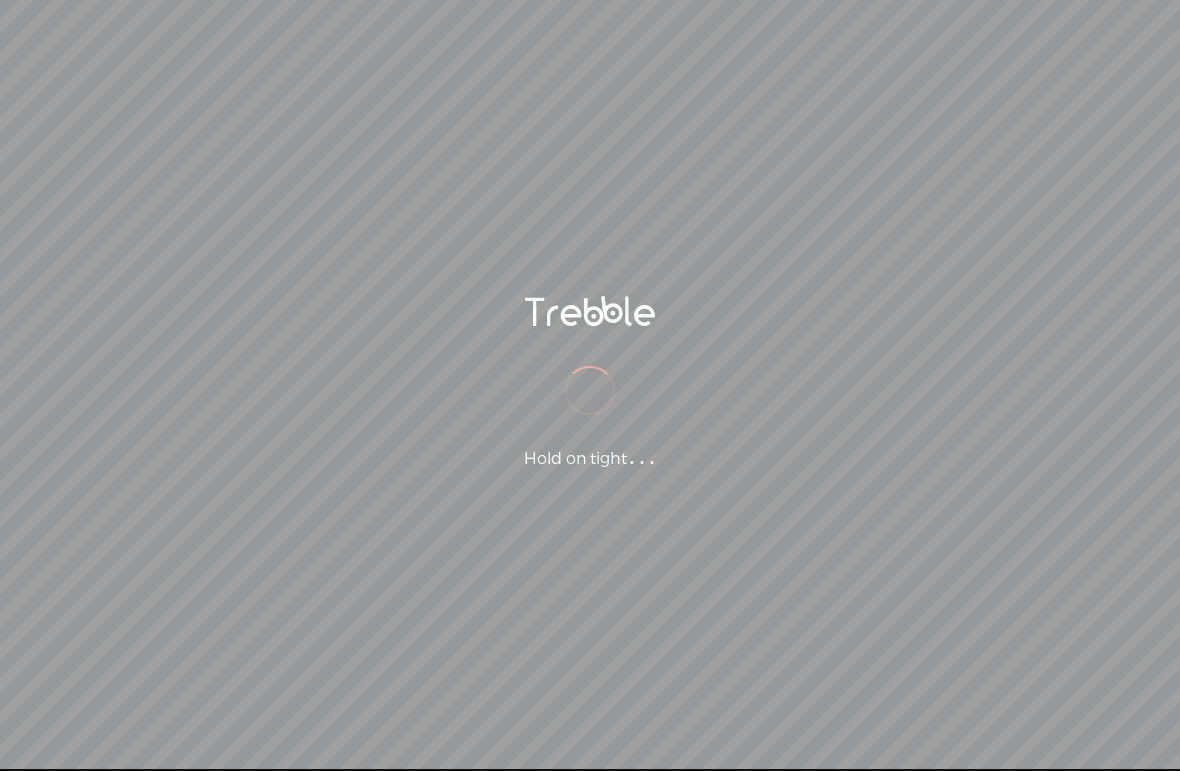 scroll, scrollTop: 0, scrollLeft: 0, axis: both 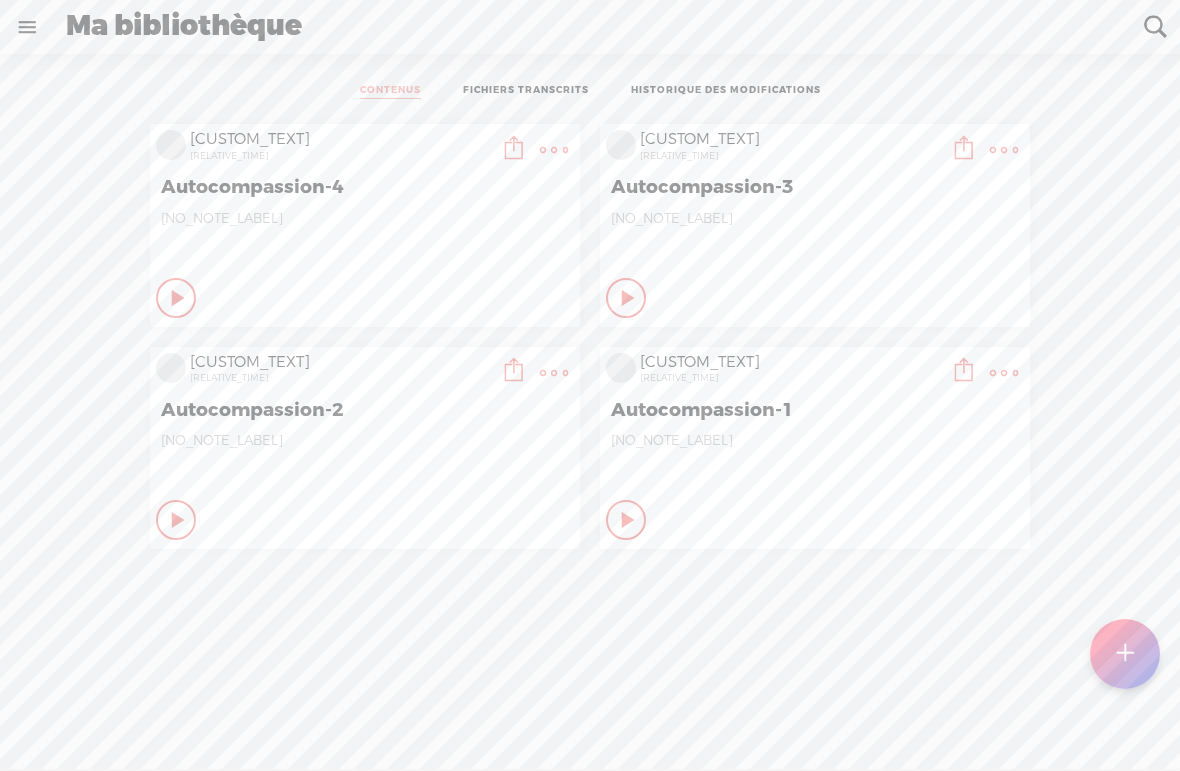 click on "FICHIERS TRANSCRITS" at bounding box center (526, 91) 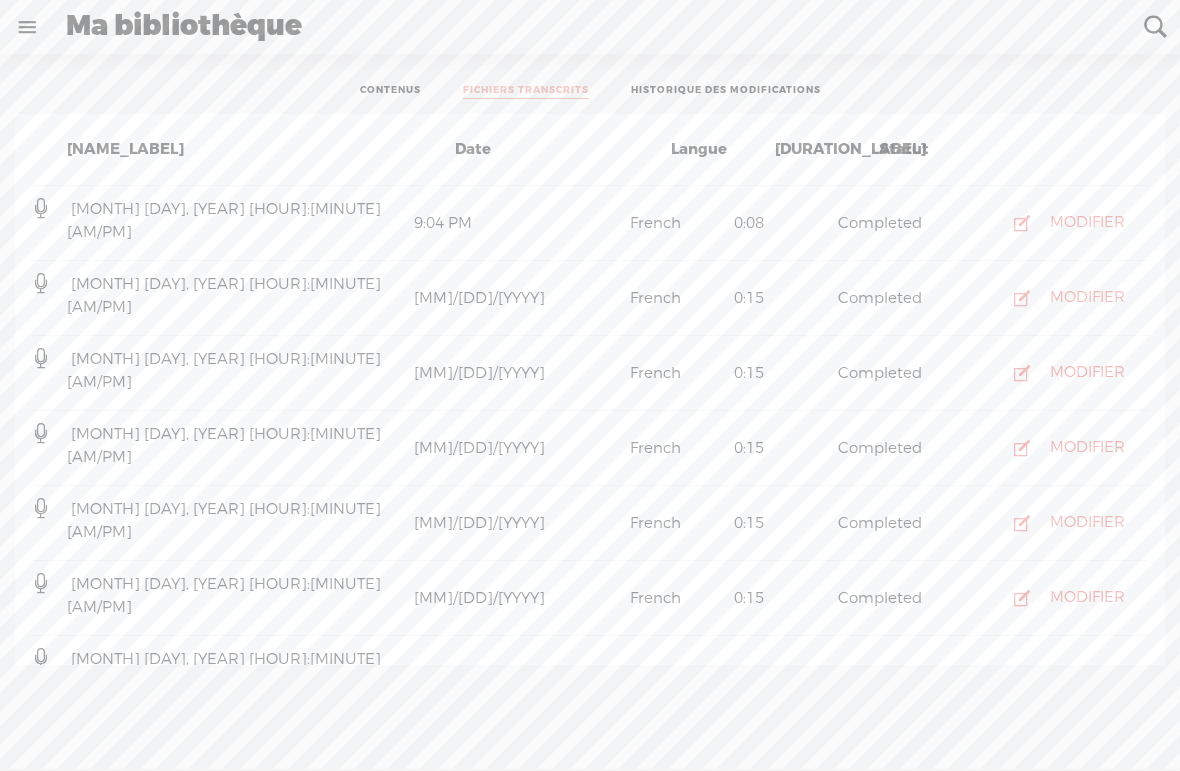 click on "MODIFIER" at bounding box center [1087, 223] 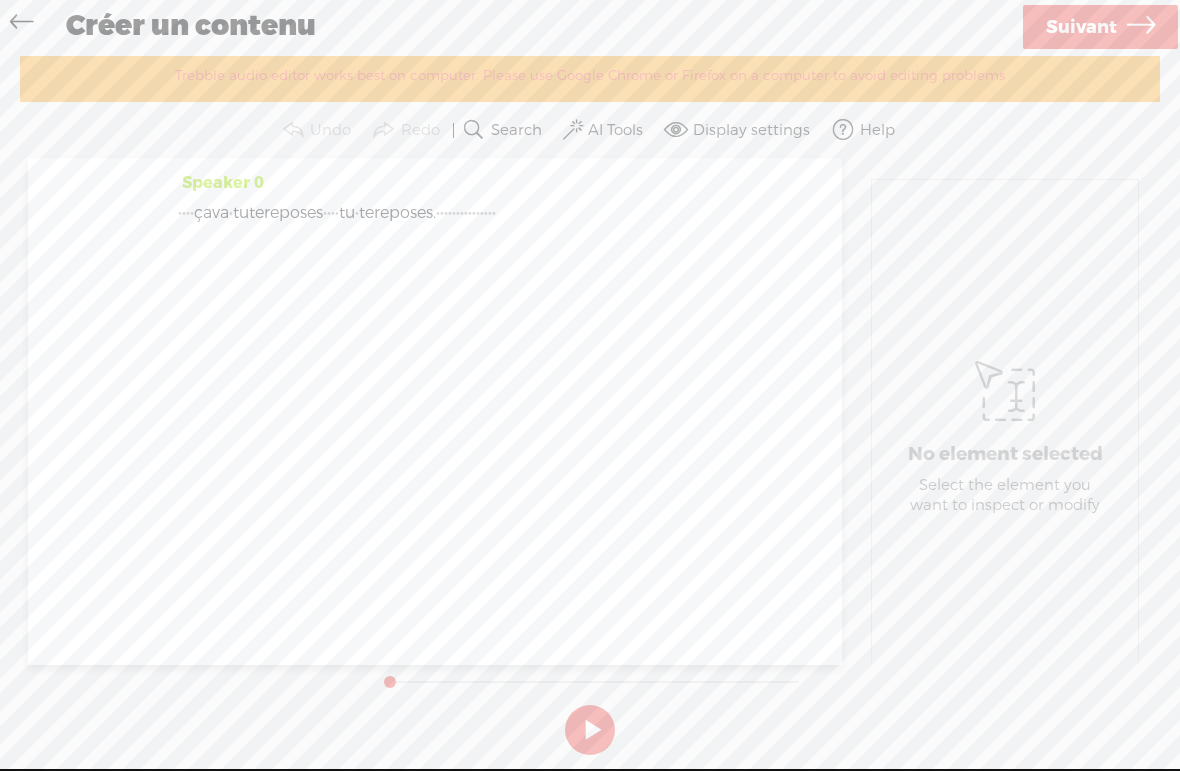 click on "·" at bounding box center (188, 213) 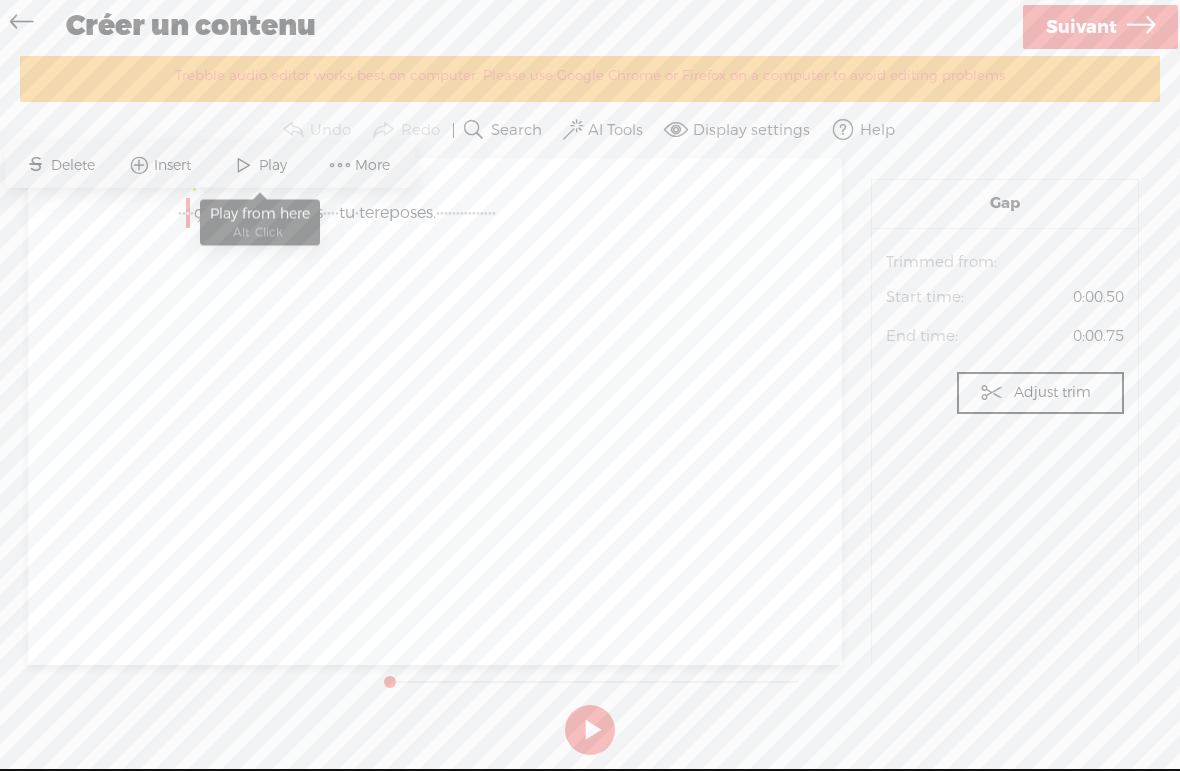 click on "Play" at bounding box center (275, 166) 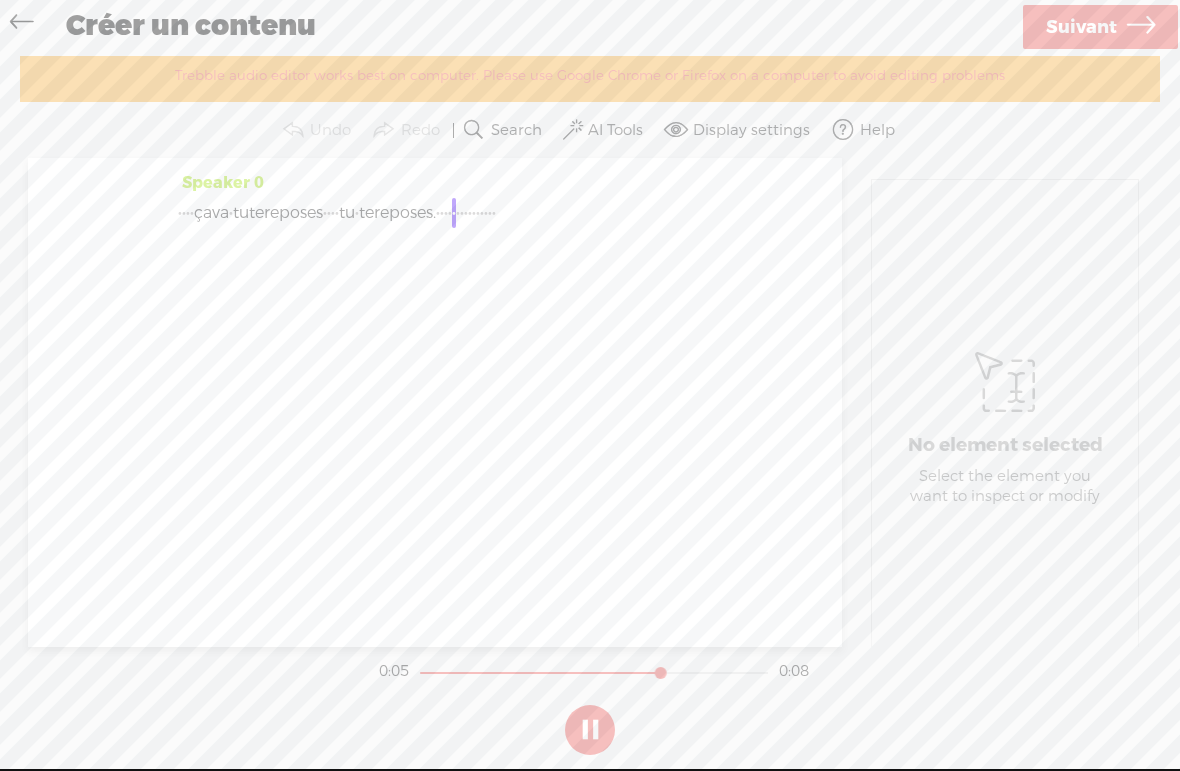 click at bounding box center (21, 24) 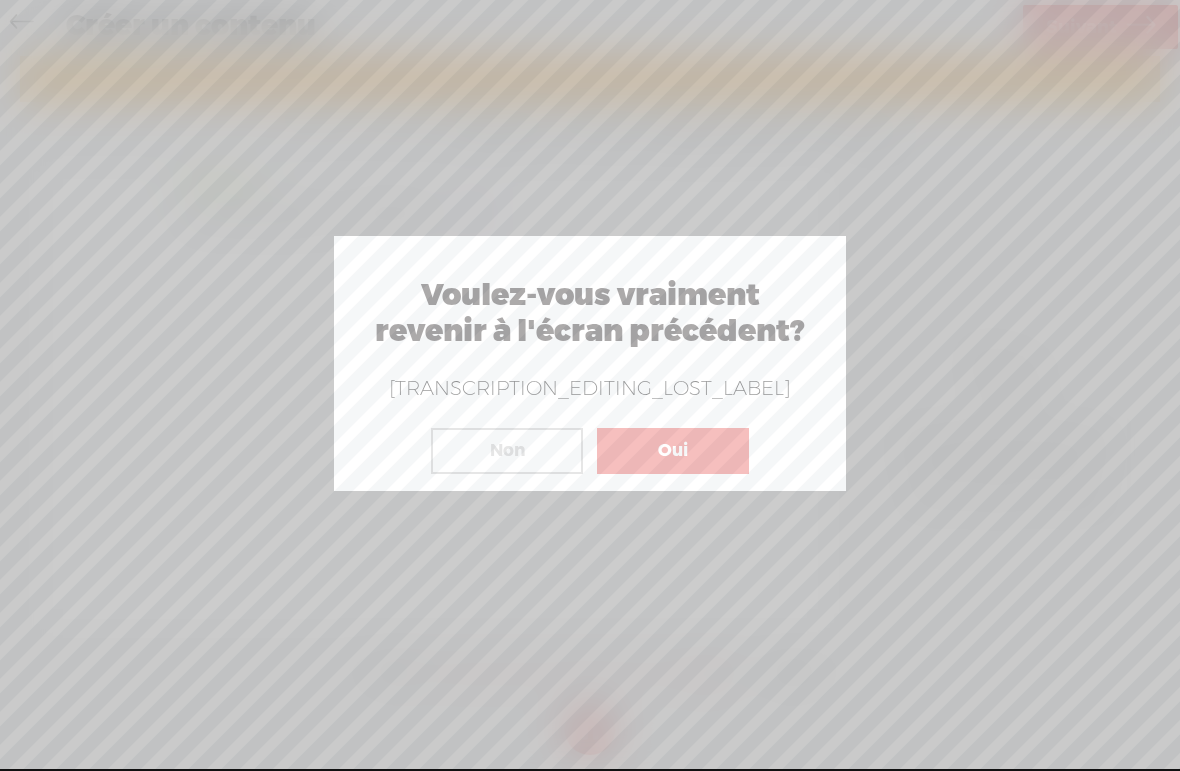 click on "Non" at bounding box center [507, 451] 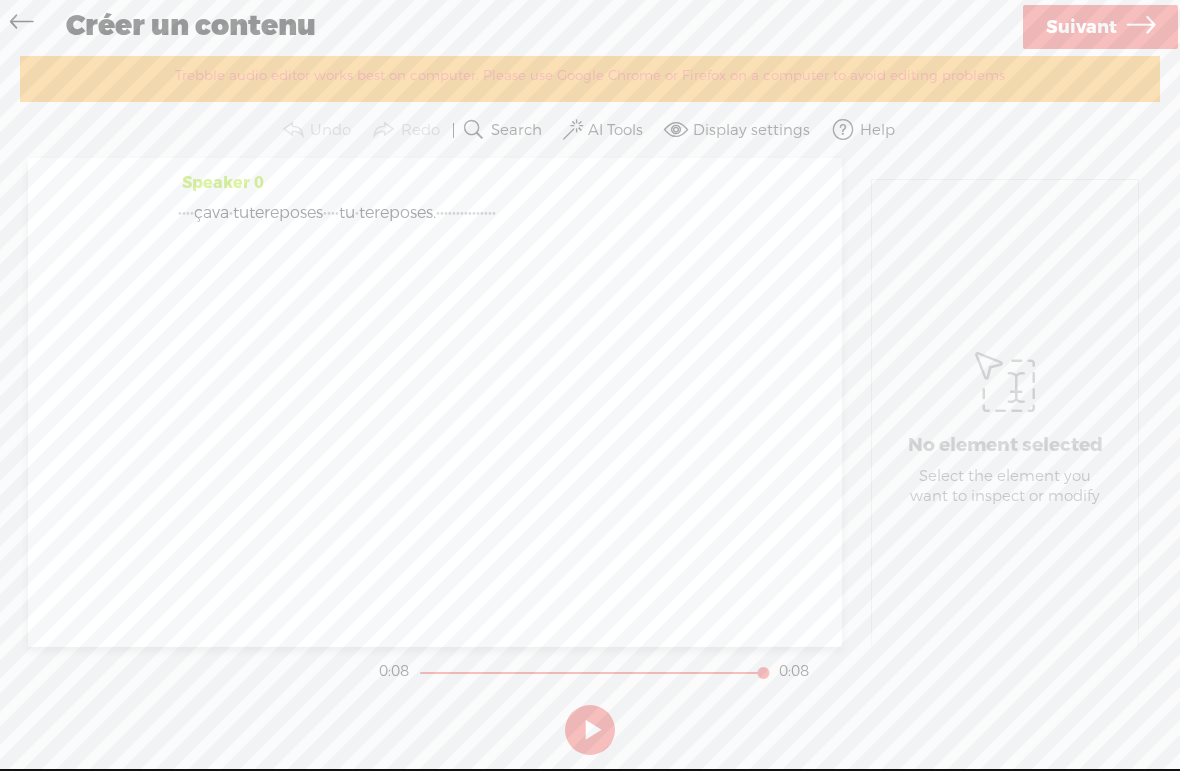 click at bounding box center [21, 24] 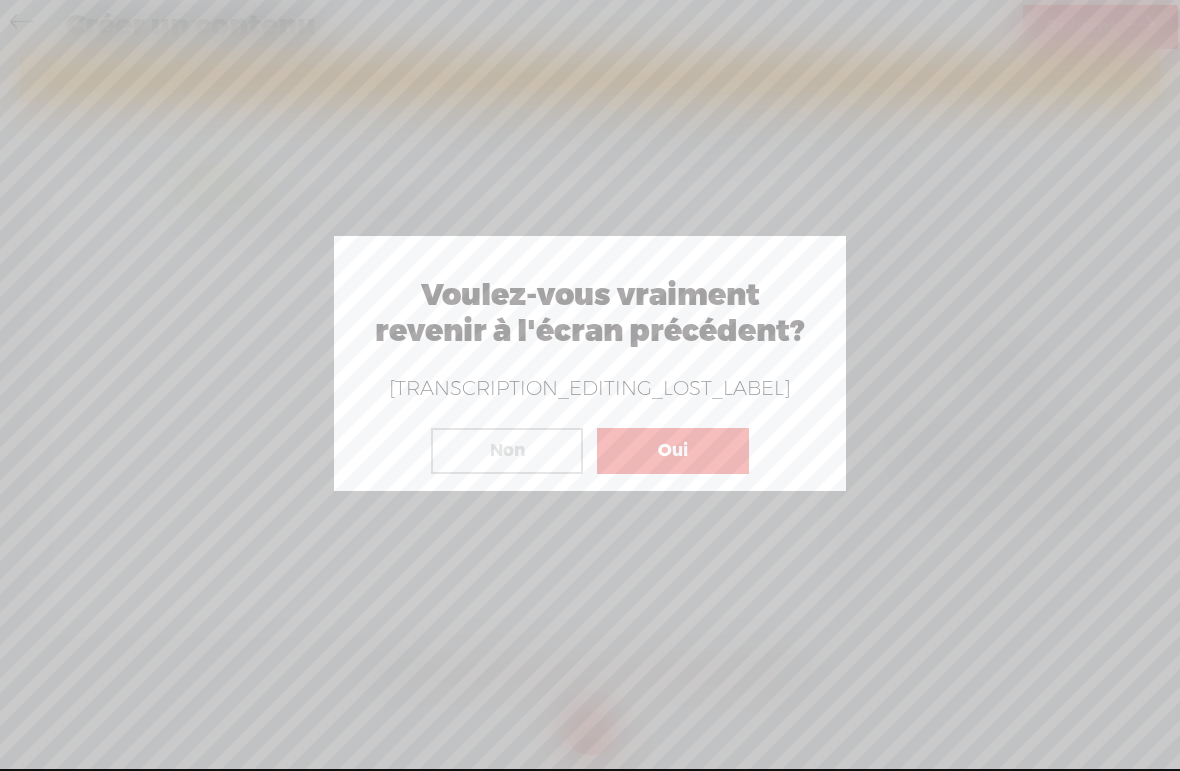 click on "Non" at bounding box center (507, 451) 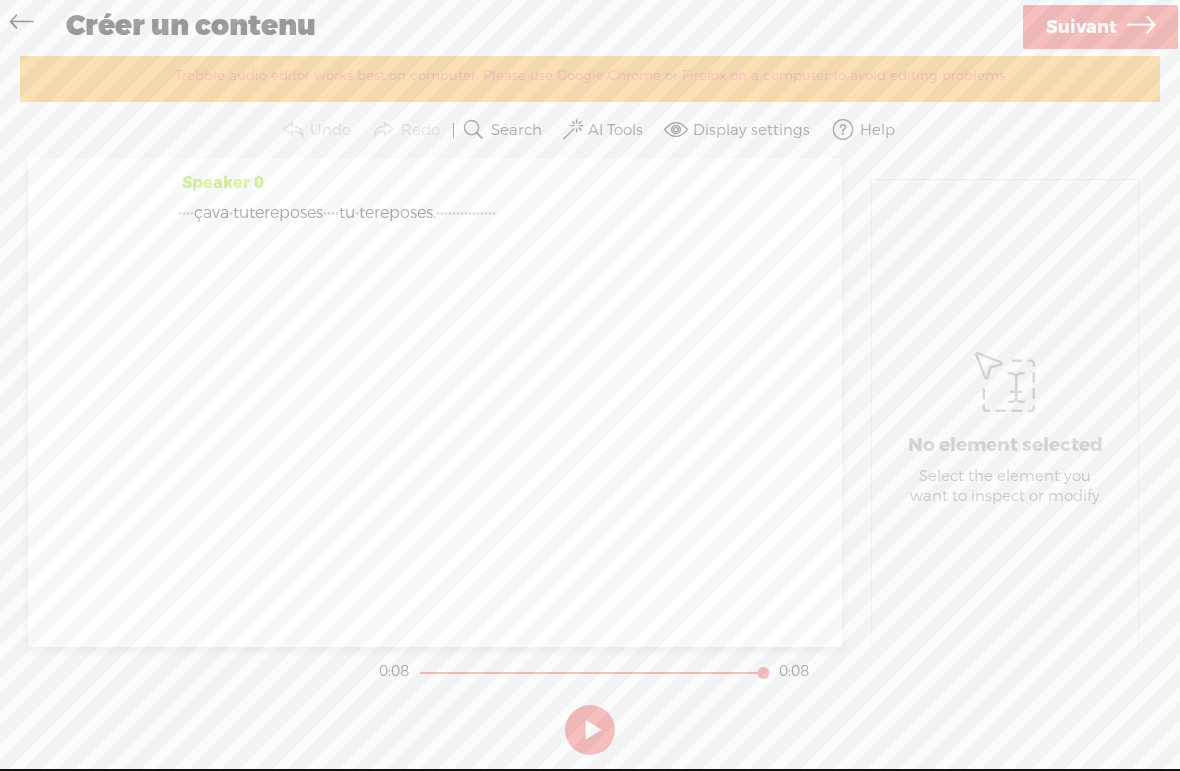 click at bounding box center [26, 24] 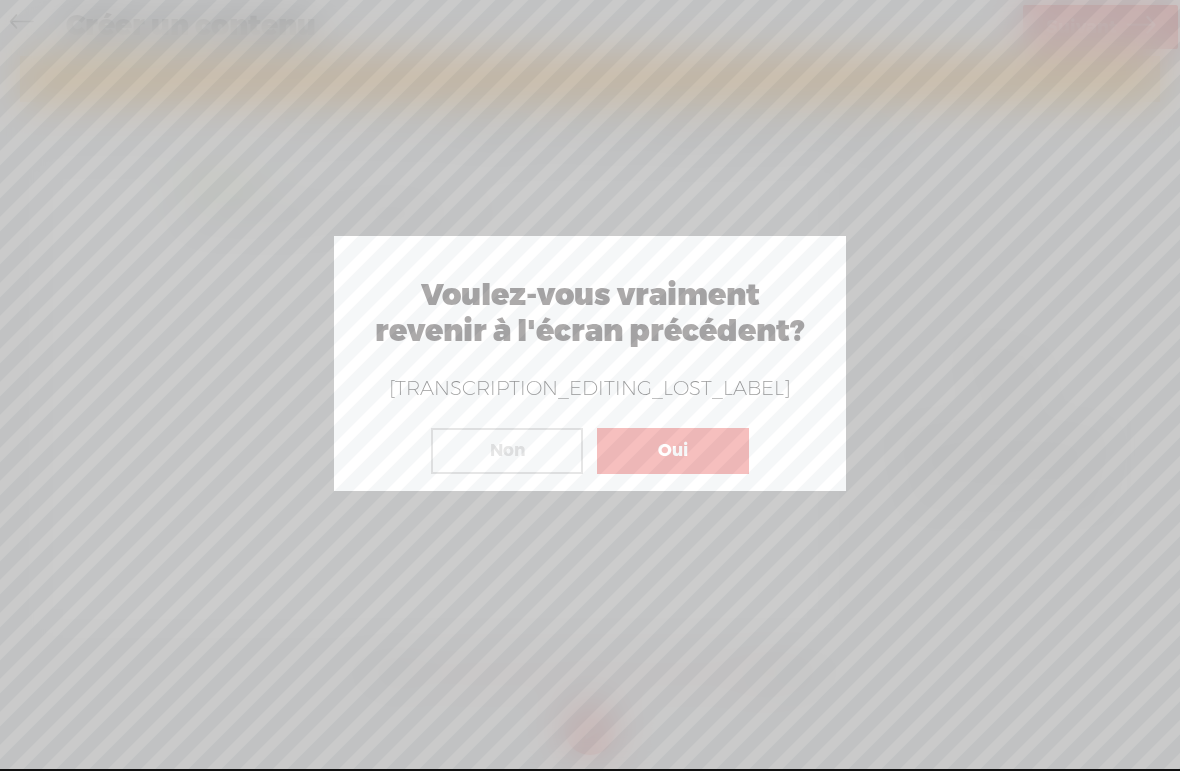 click on "Oui" at bounding box center (673, 451) 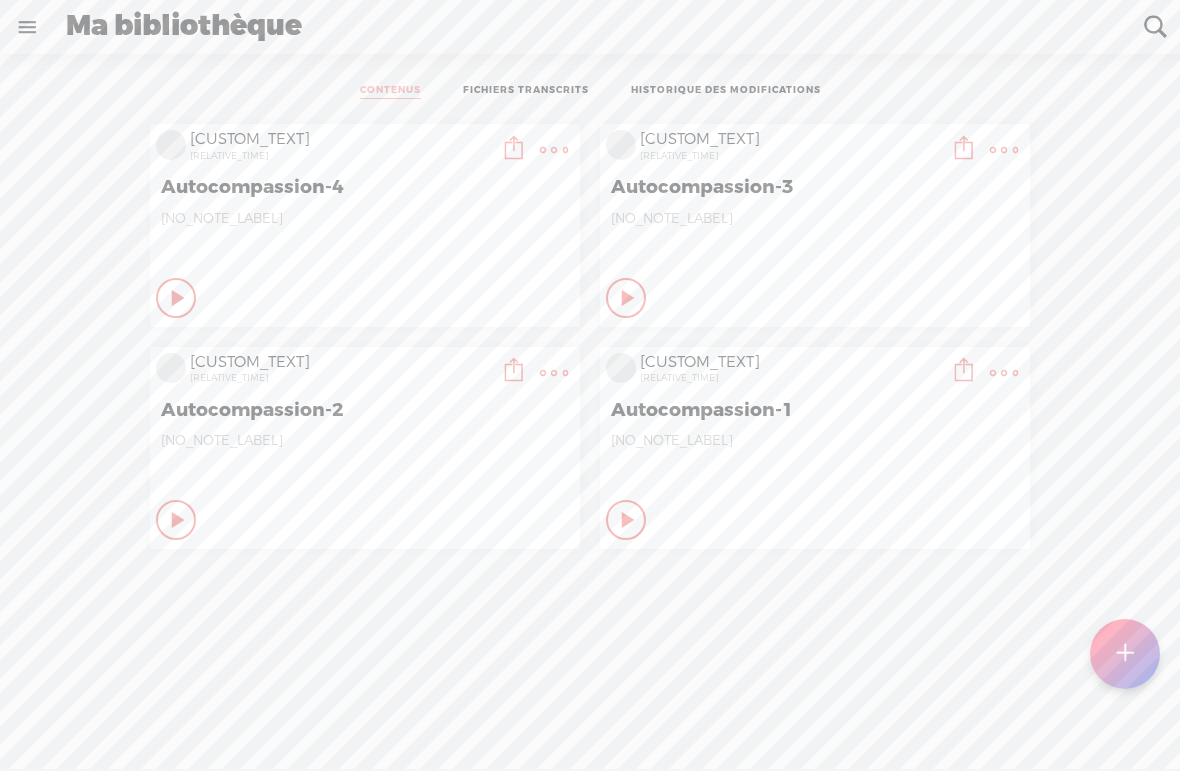 click on "CONTENUS
FICHIERS TRANSCRITS
HISTORIQUE DES MODIFICATIONS" at bounding box center [590, 91] 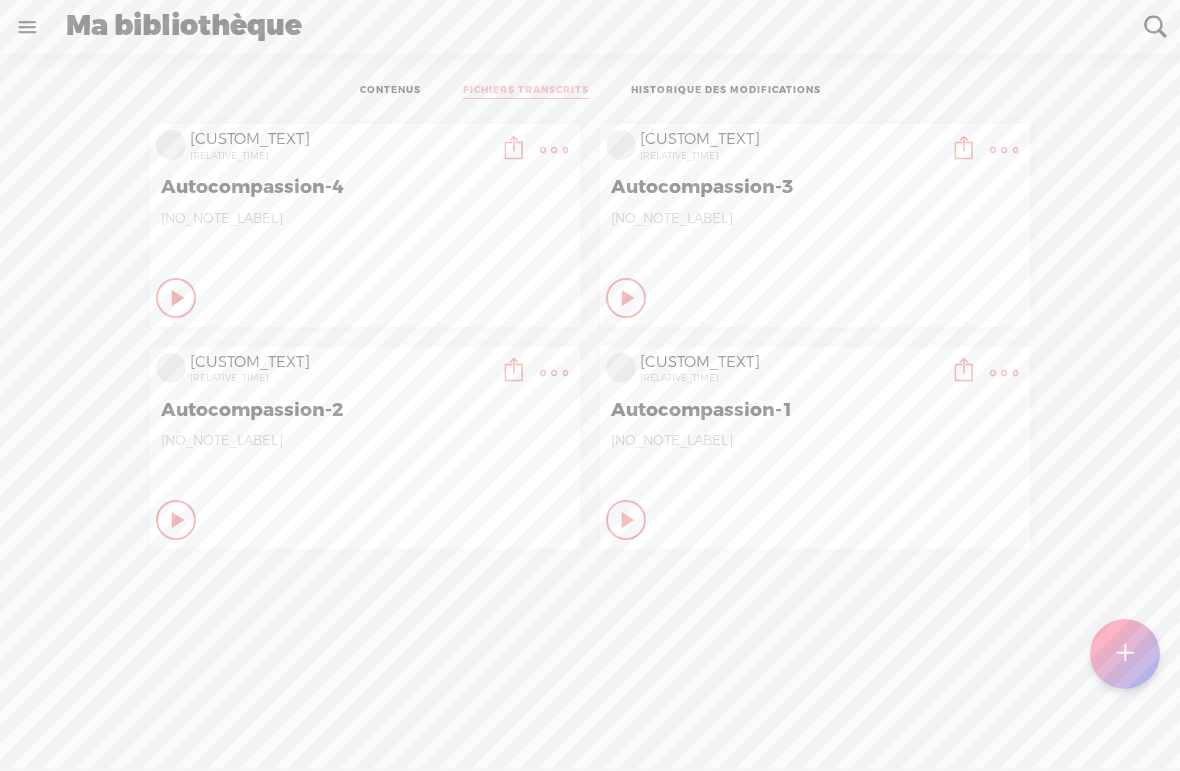 click on "FICHIERS TRANSCRITS" at bounding box center [526, 91] 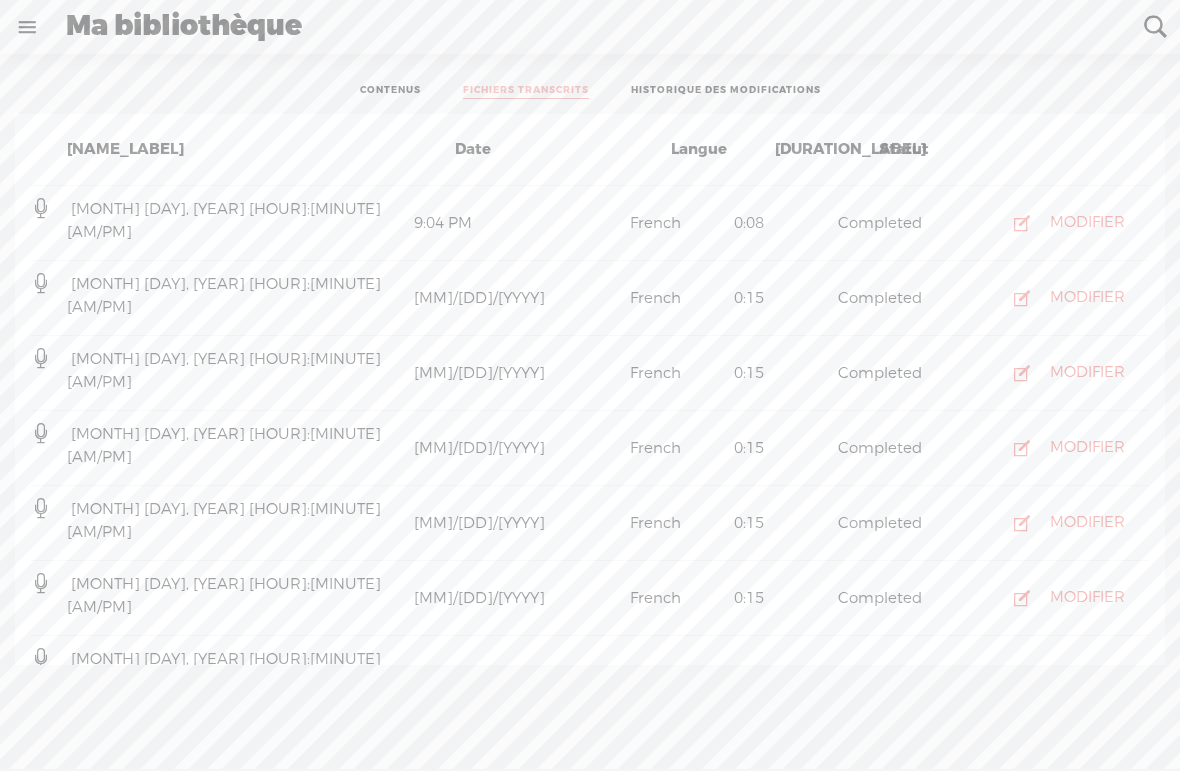 click on "MODIFIER" at bounding box center [1087, 223] 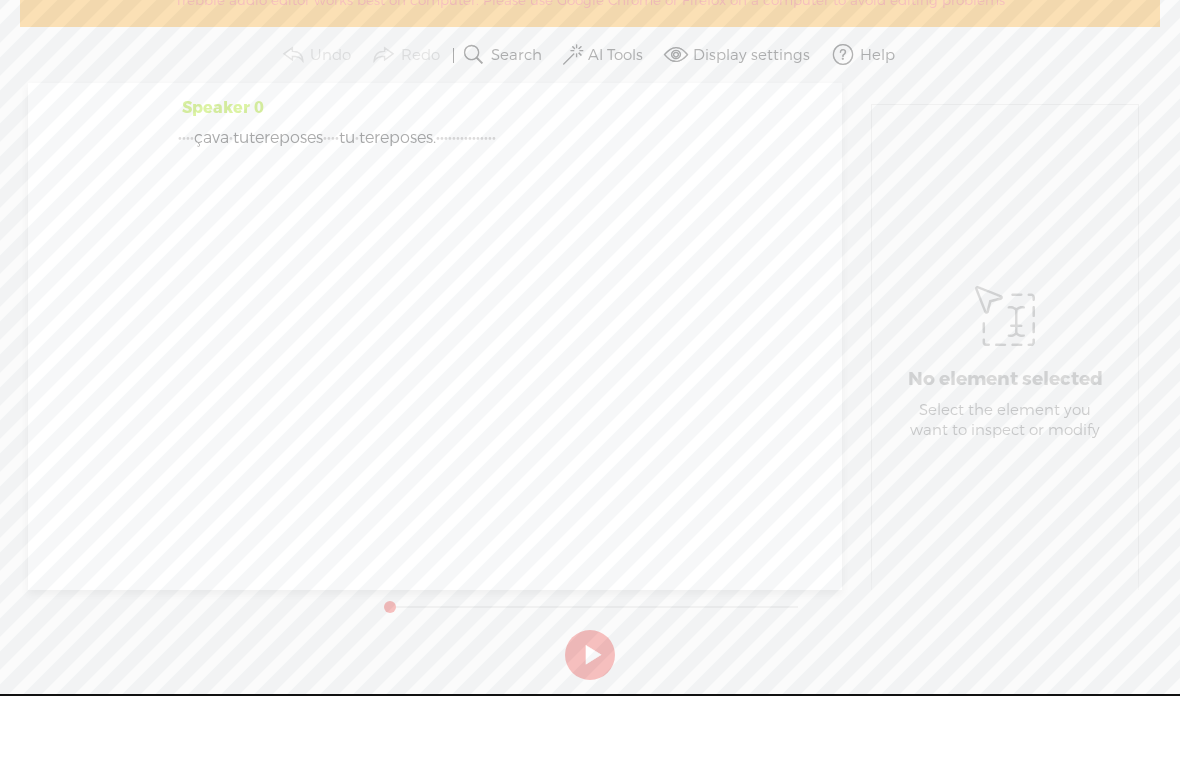 scroll, scrollTop: 0, scrollLeft: 0, axis: both 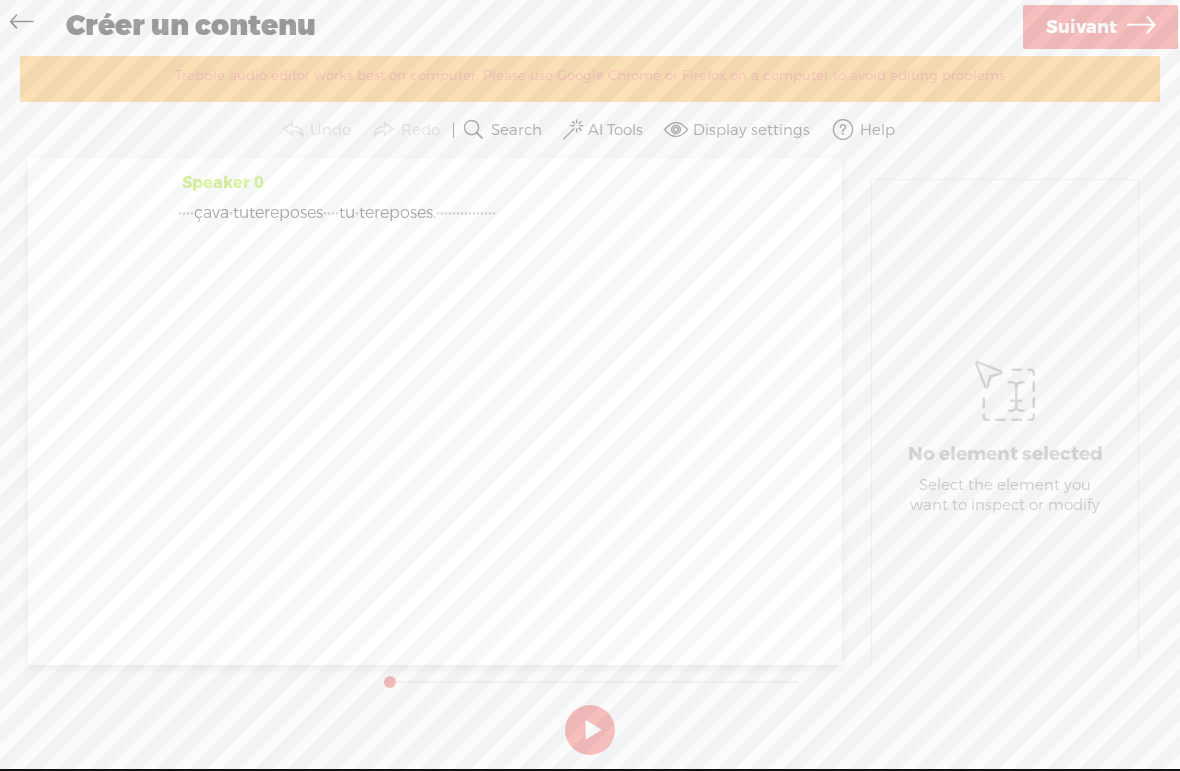 click at bounding box center [1141, 27] 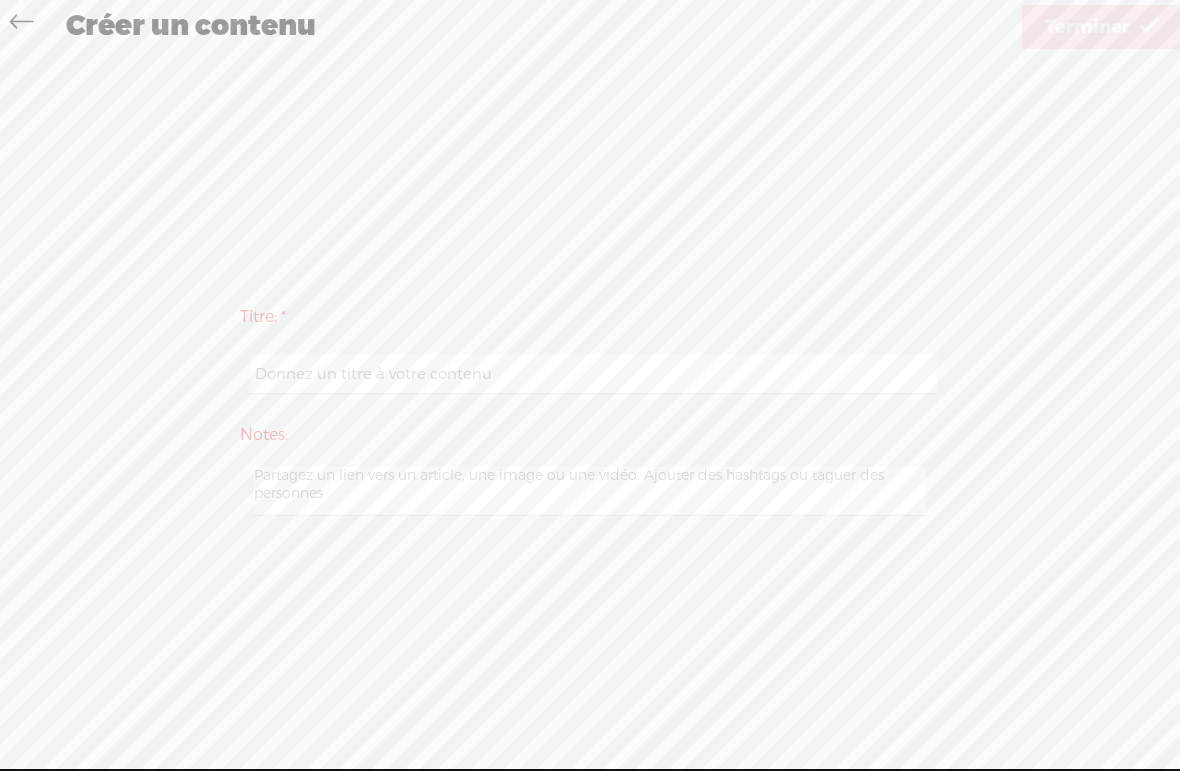 click at bounding box center (21, 24) 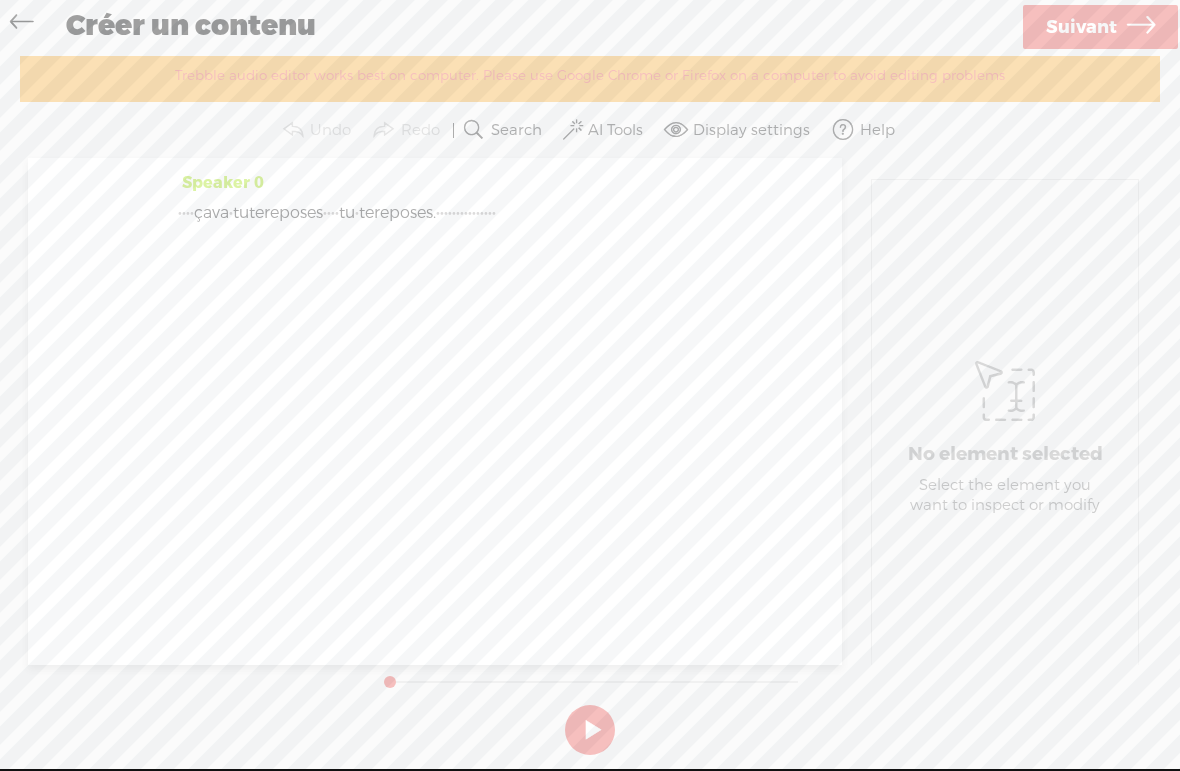 click at bounding box center (26, 24) 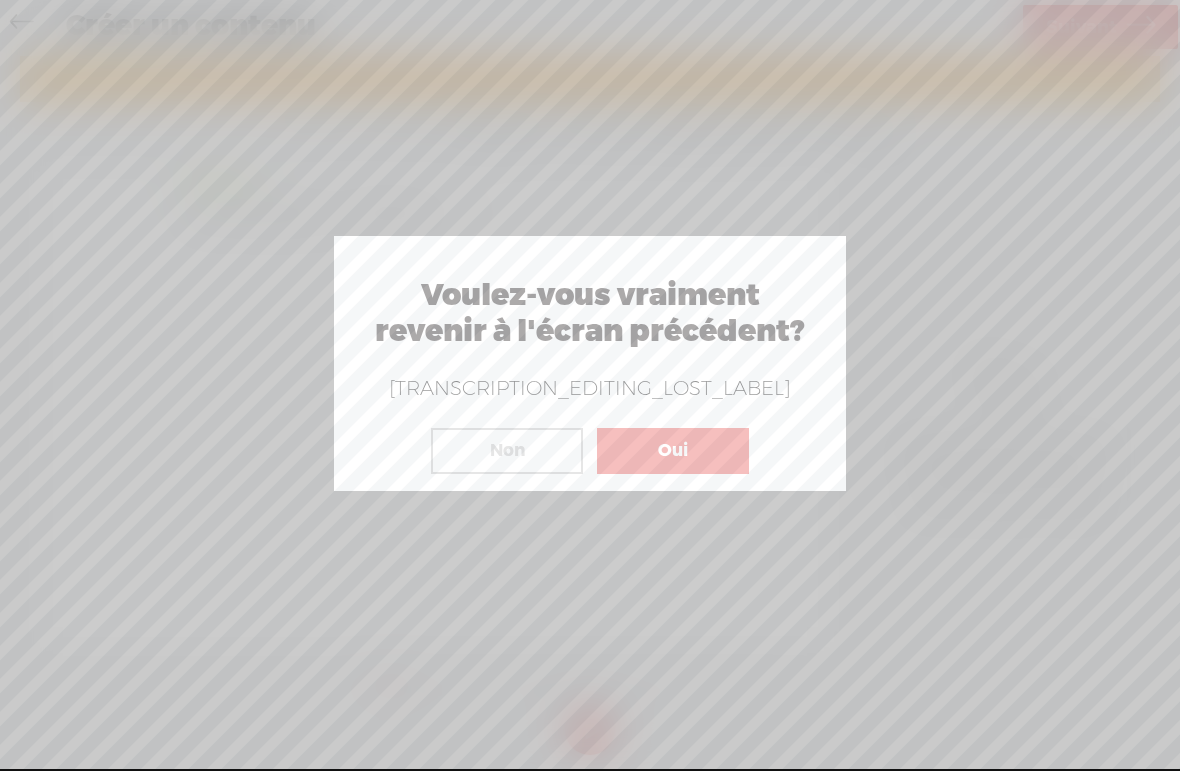 click on "Oui" at bounding box center (673, 451) 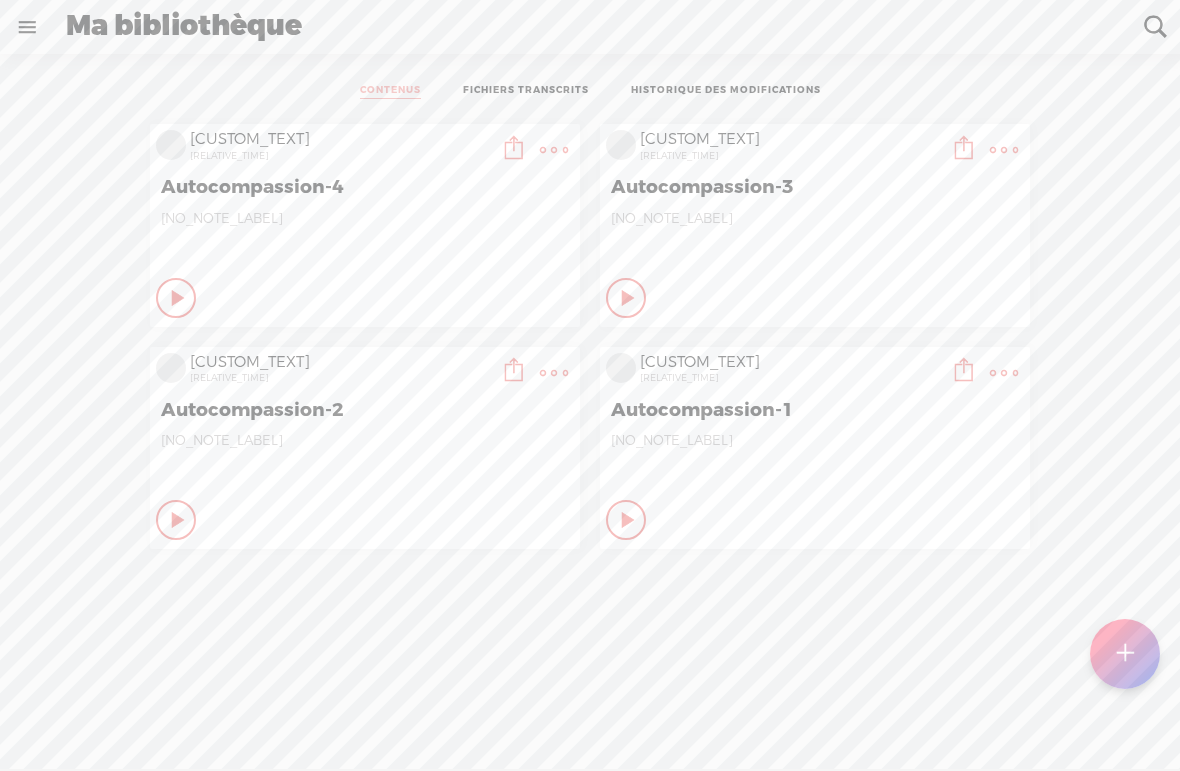 click on "FICHIERS TRANSCRITS" at bounding box center (526, 91) 